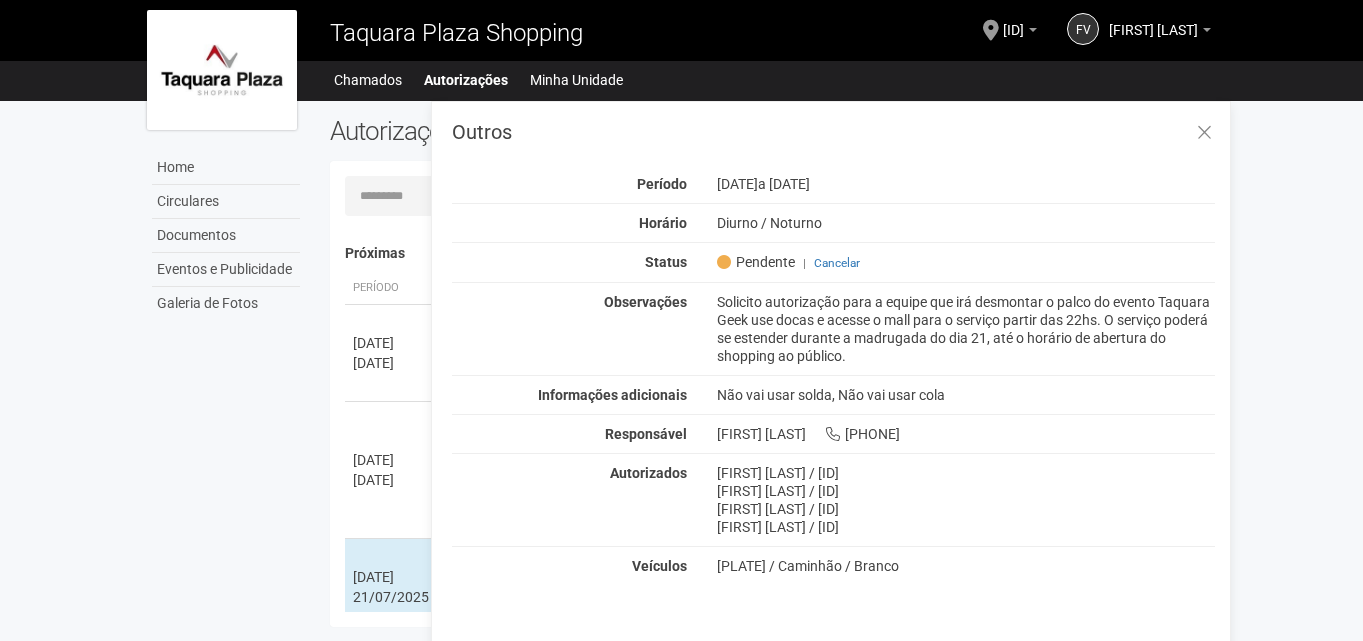scroll, scrollTop: 0, scrollLeft: 0, axis: both 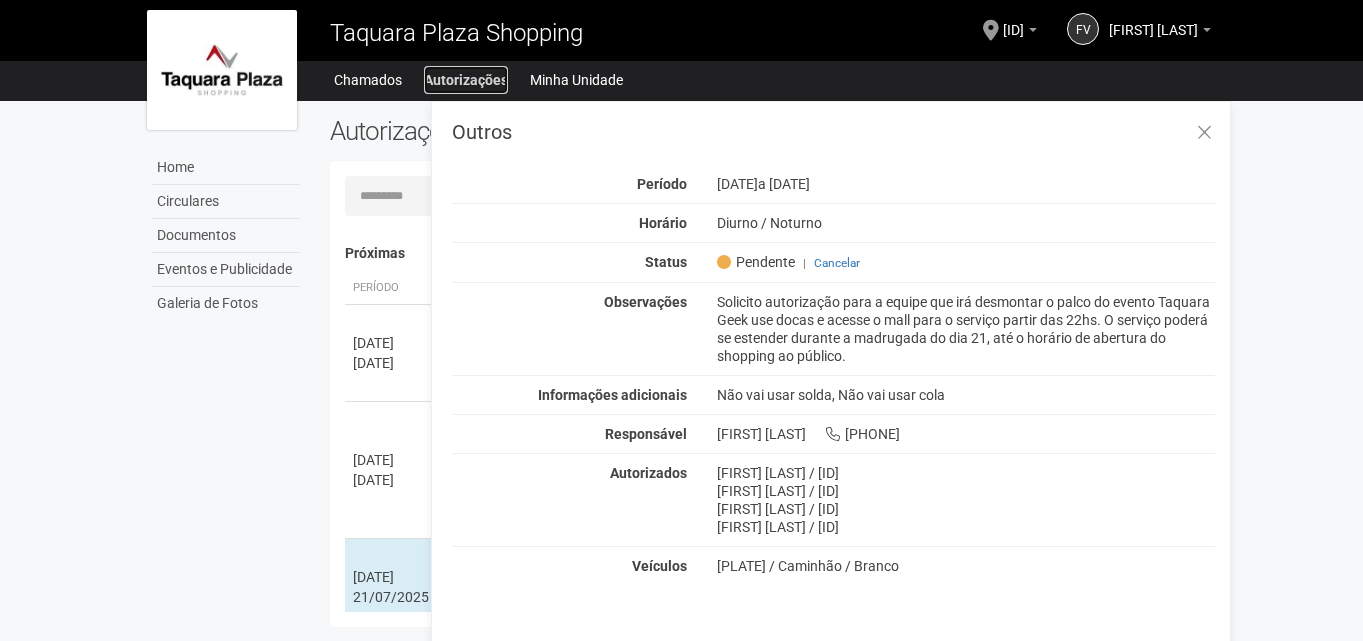 click on "Autorizações" at bounding box center [466, 80] 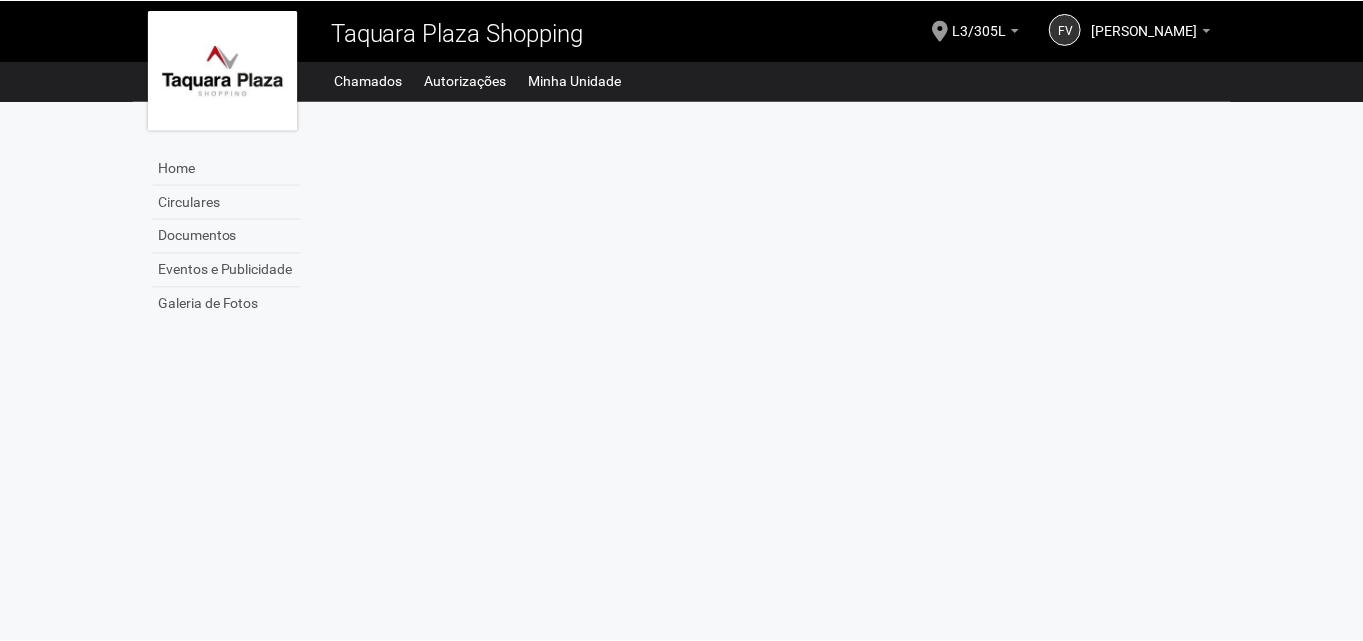 scroll, scrollTop: 0, scrollLeft: 0, axis: both 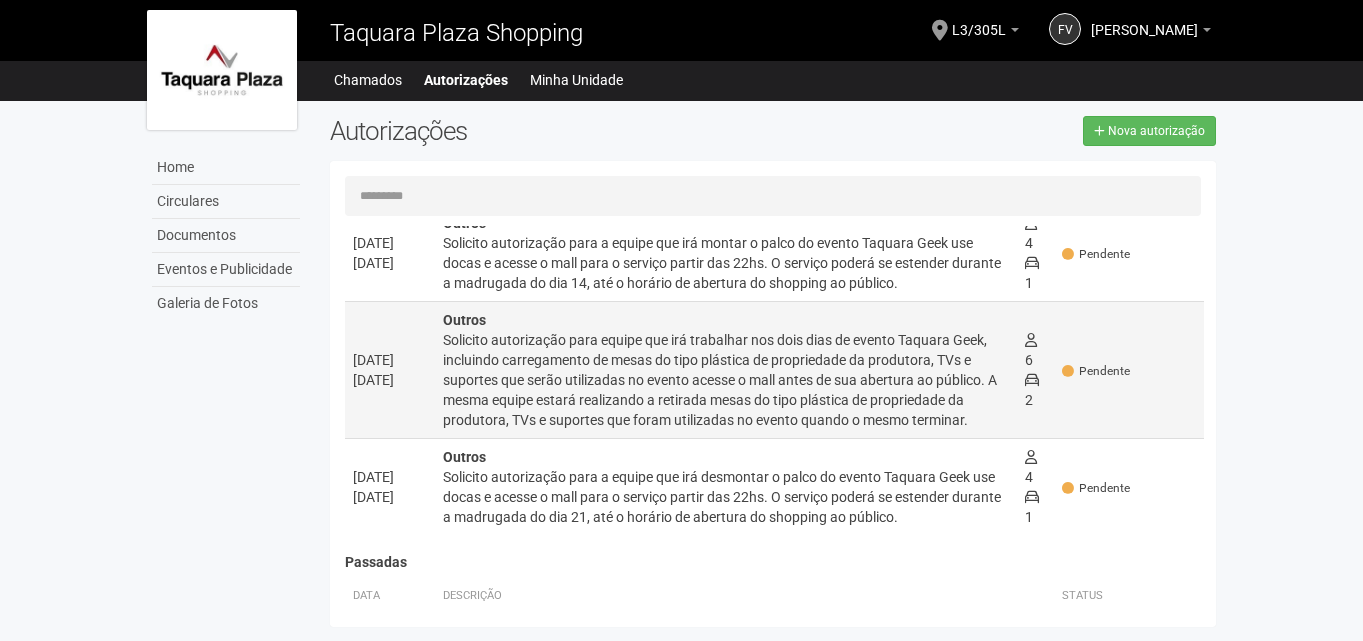 click on "Solicito autorização para equipe que irá trabalhar nos dois dias de evento Taquara Geek, incluindo carregamento de mesas do tipo plástica de propriedade da produtora, TVs e suportes que serão utilizadas no evento acesse o mall antes de sua abertura ao público. A mesma equipe estará realizando a retirada mesas do tipo plástica de propriedade da produtora, TVs e suportes que foram utilizadas no evento quando o mesmo terminar." at bounding box center [726, 380] 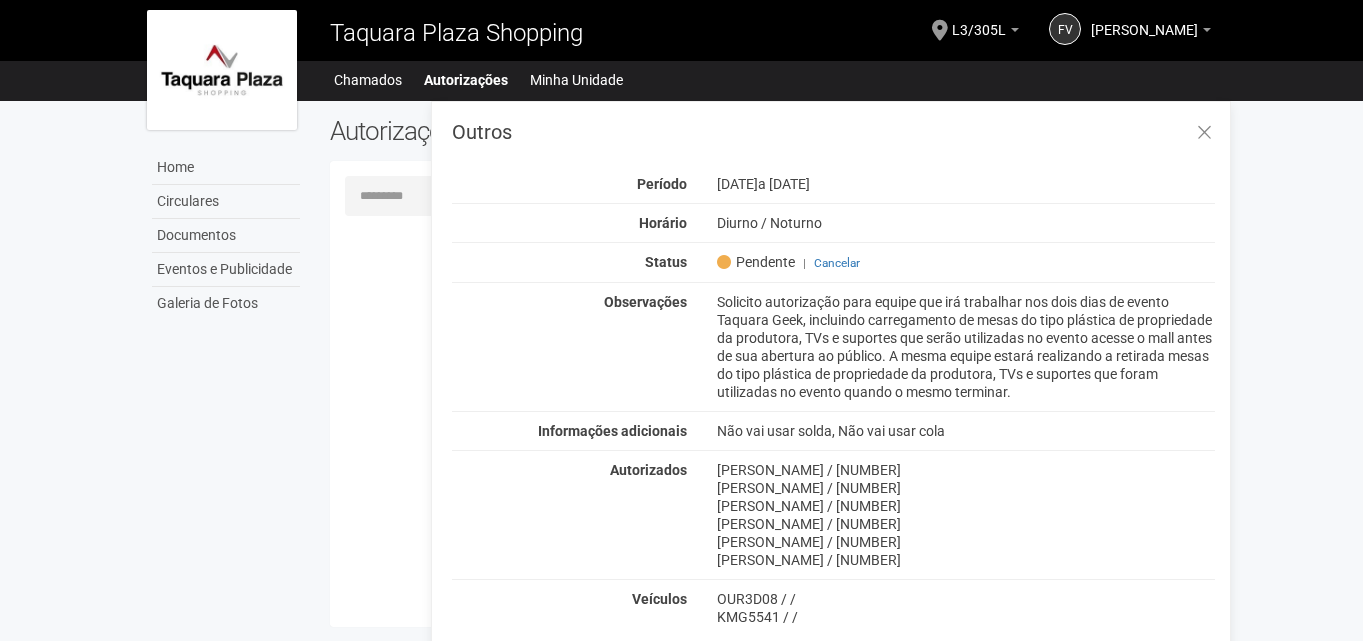 scroll, scrollTop: 0, scrollLeft: 0, axis: both 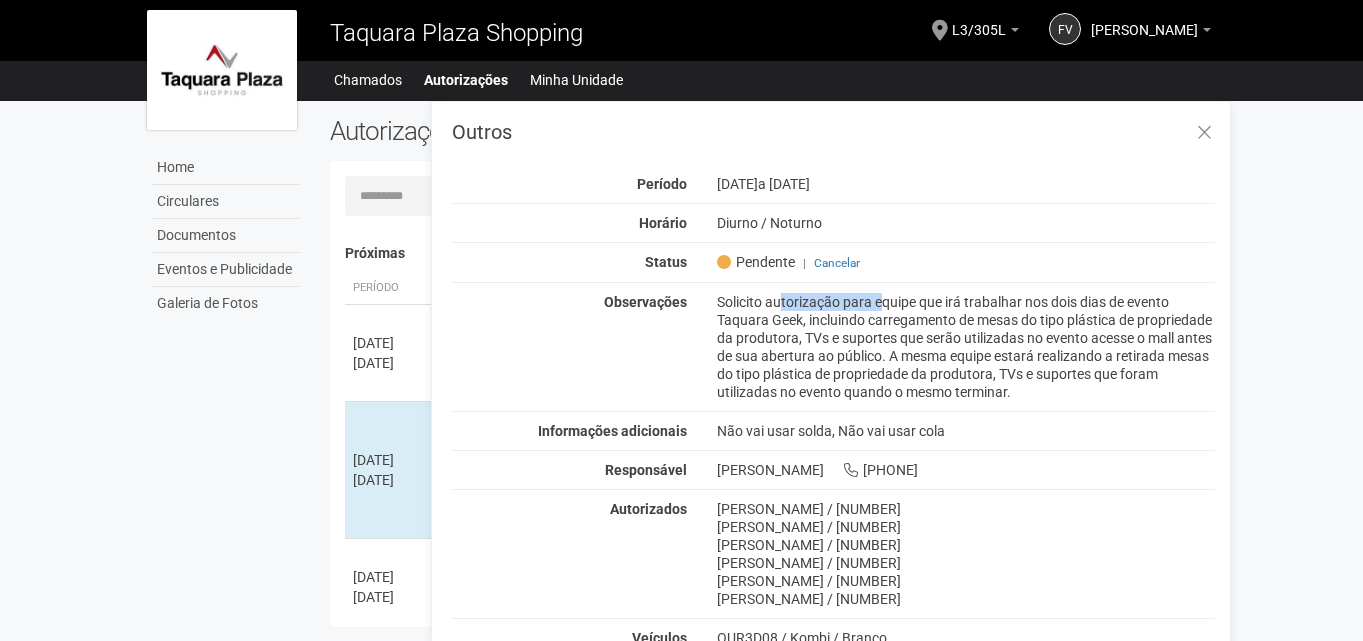 drag, startPoint x: 718, startPoint y: 304, endPoint x: 808, endPoint y: 306, distance: 90.02222 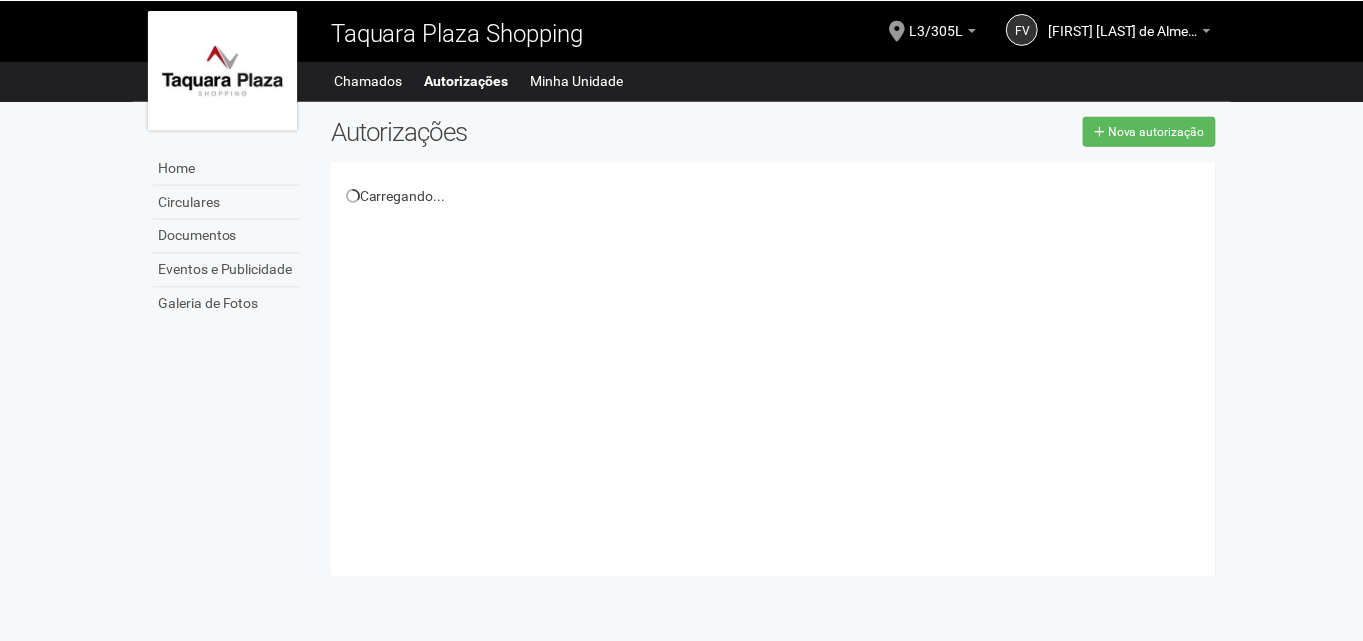 scroll, scrollTop: 0, scrollLeft: 0, axis: both 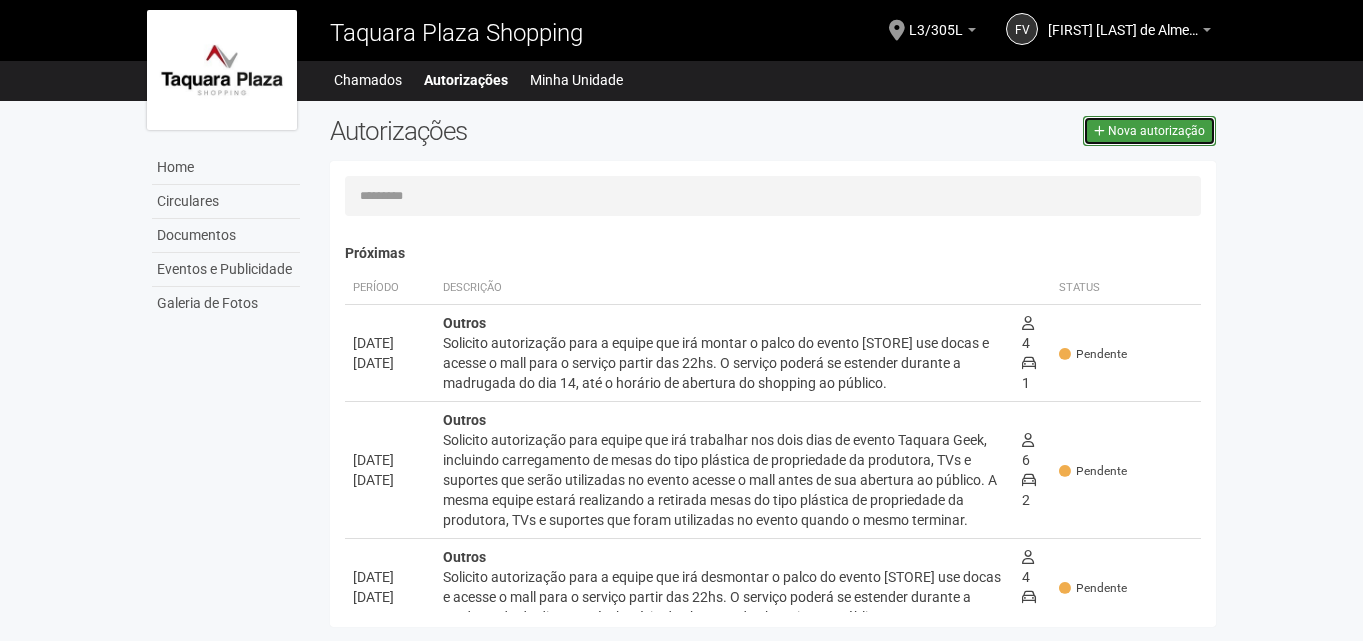 click on "Nova autorização" at bounding box center [1156, 131] 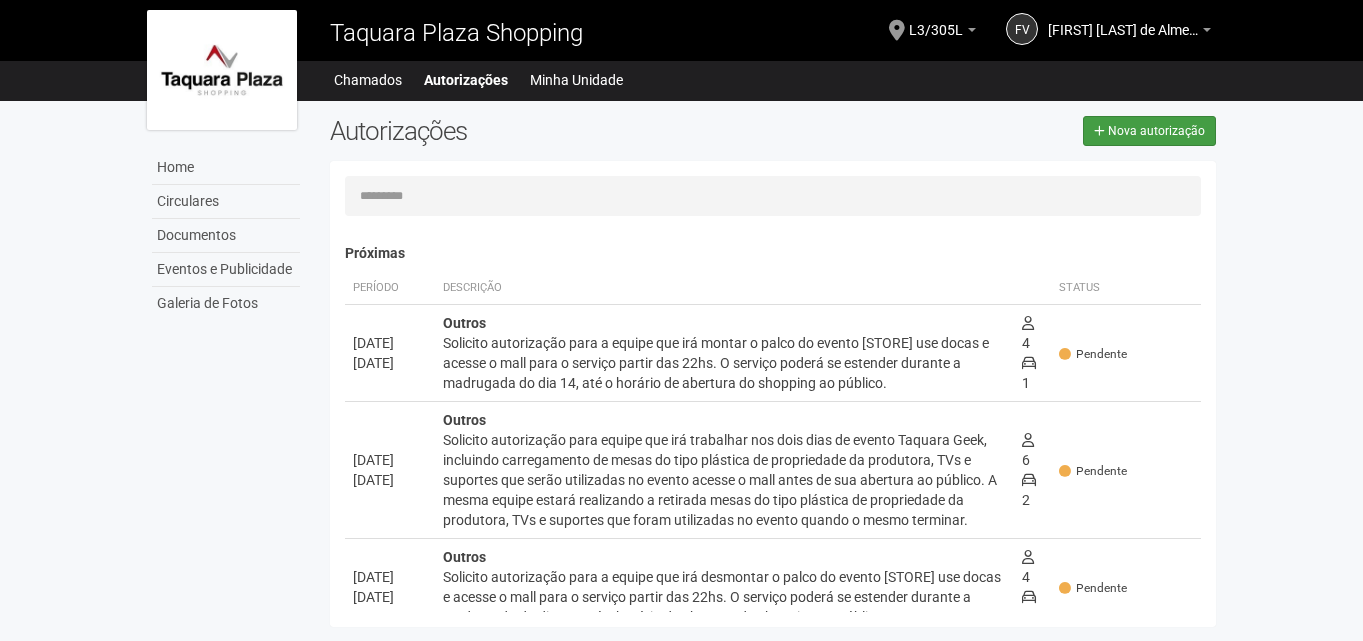 select on "**" 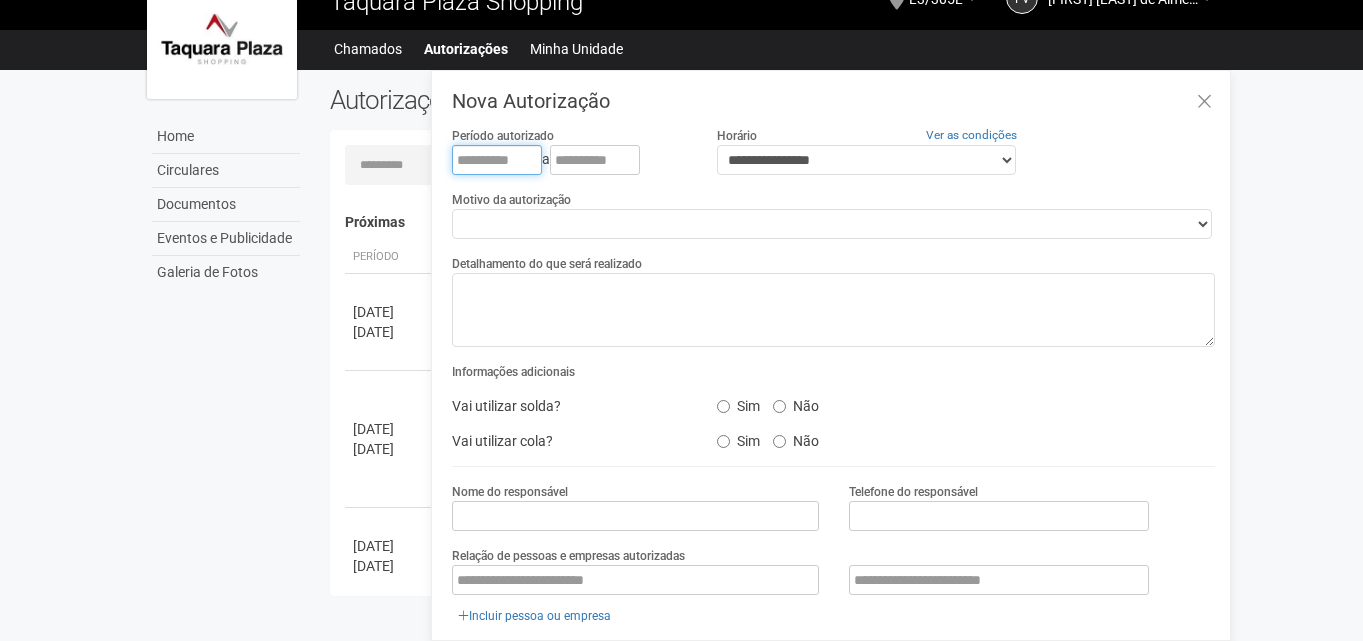 click at bounding box center [497, 160] 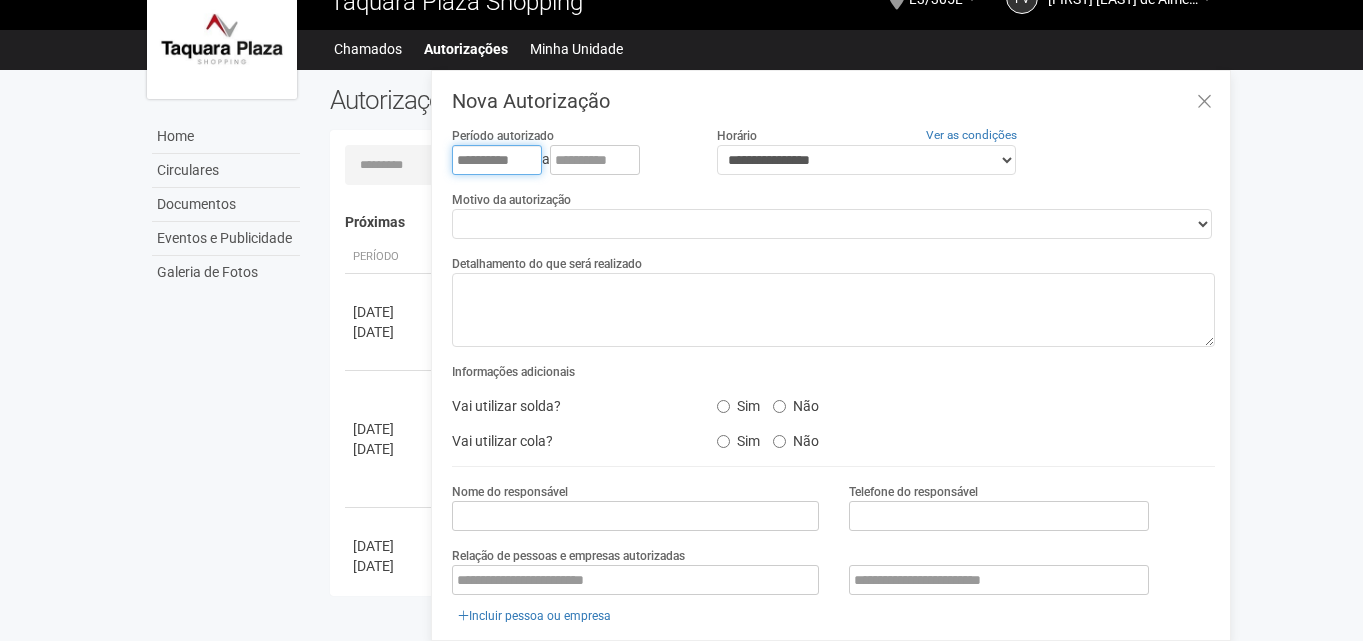 type on "**********" 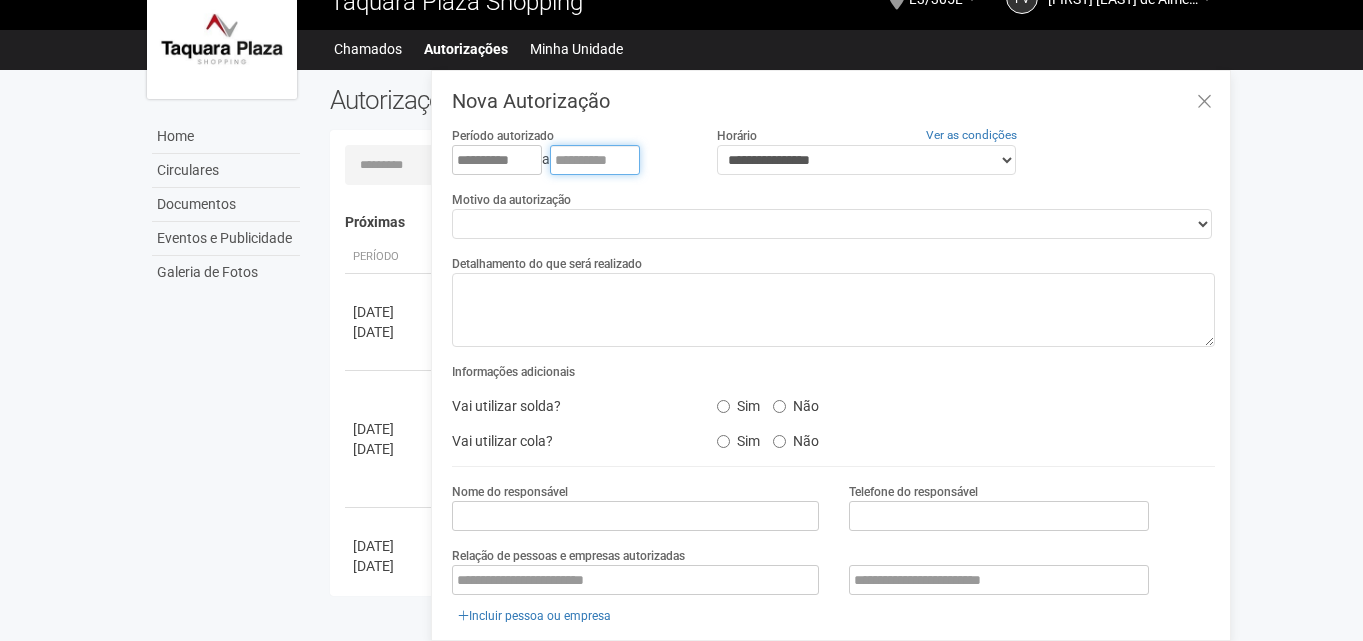 click at bounding box center (595, 160) 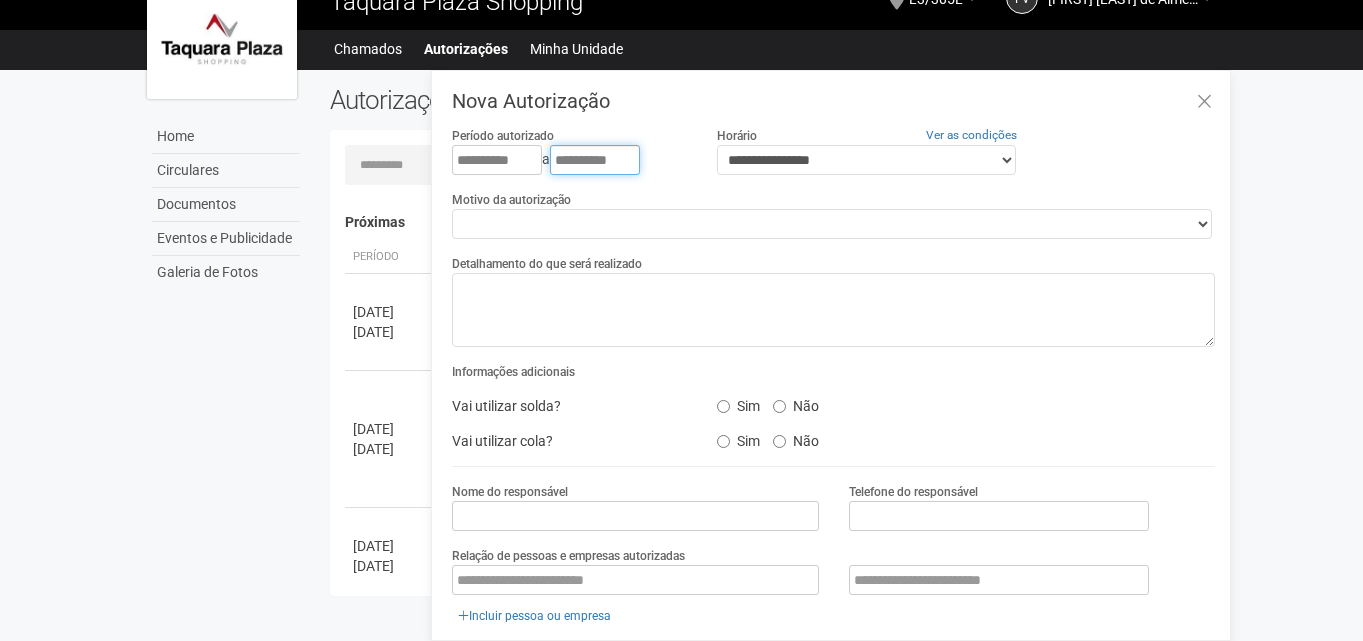 type on "**********" 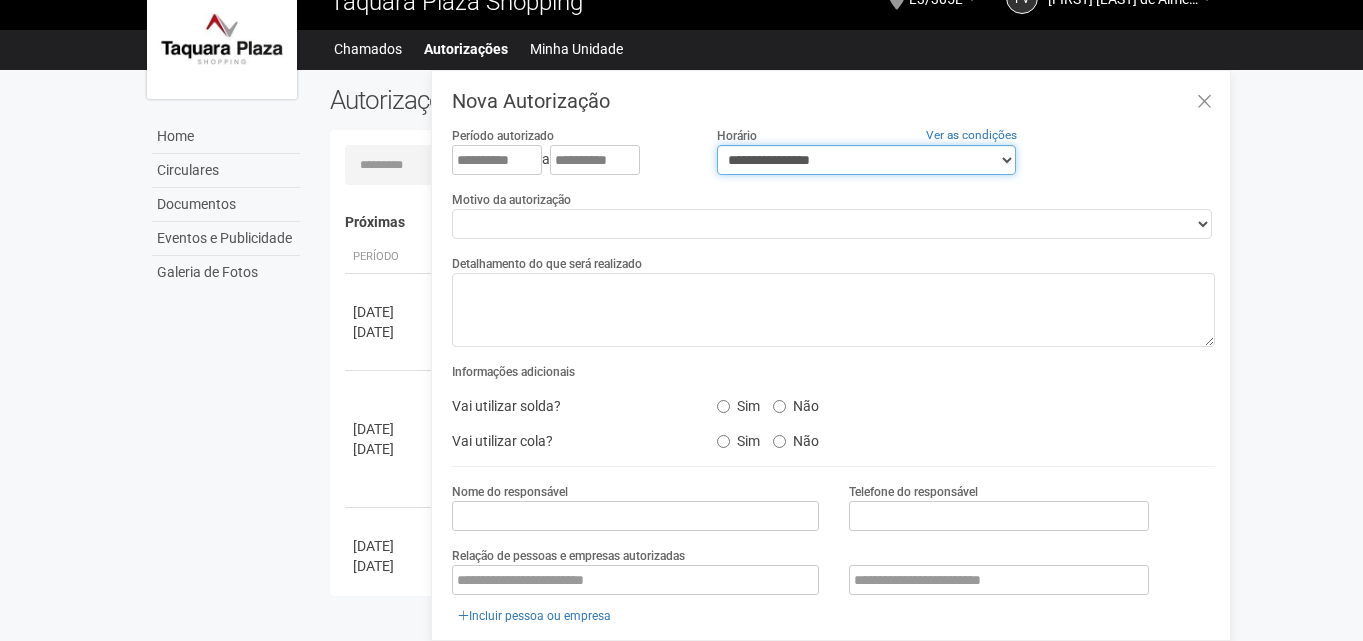 click on "**********" at bounding box center [866, 160] 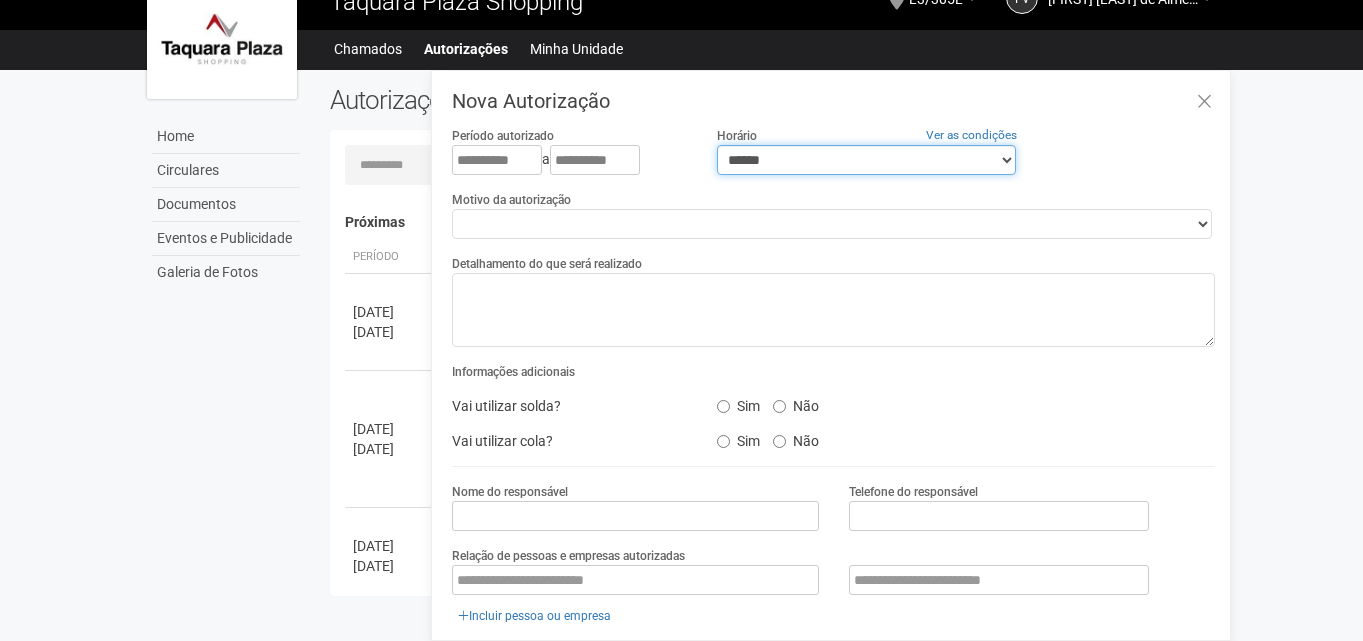 click on "**********" at bounding box center (866, 160) 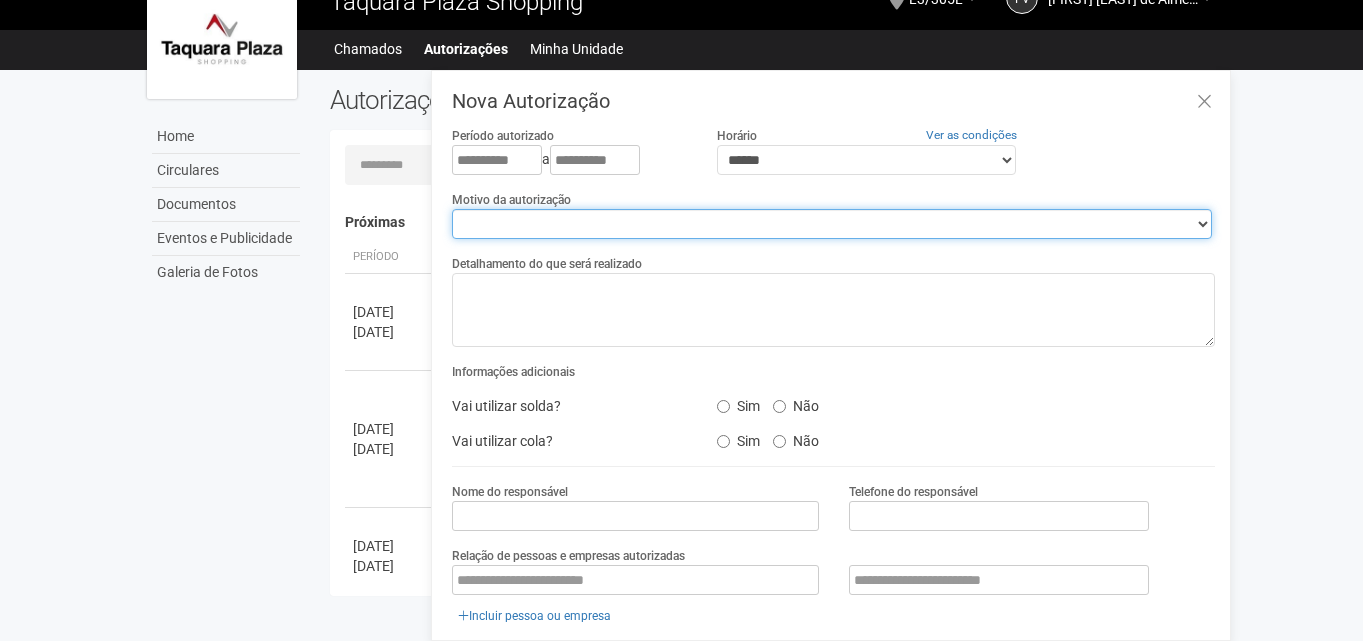 click on "**********" at bounding box center (832, 224) 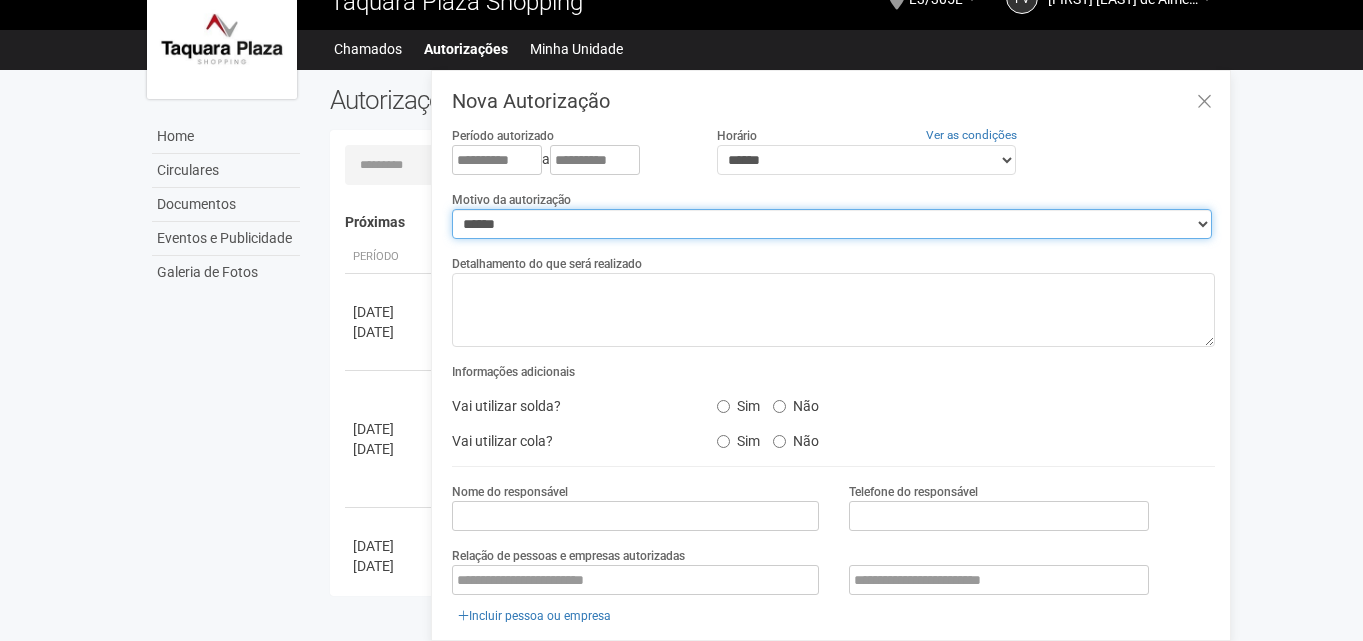 click on "**********" at bounding box center (832, 224) 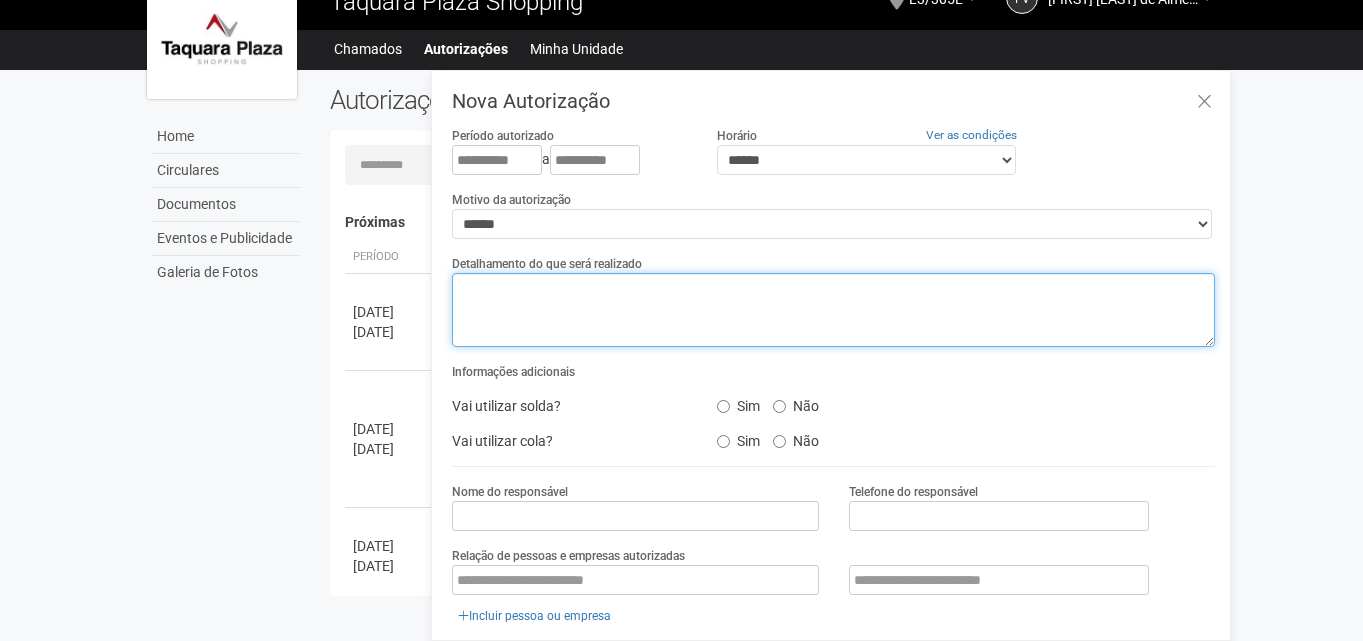 click at bounding box center [833, 310] 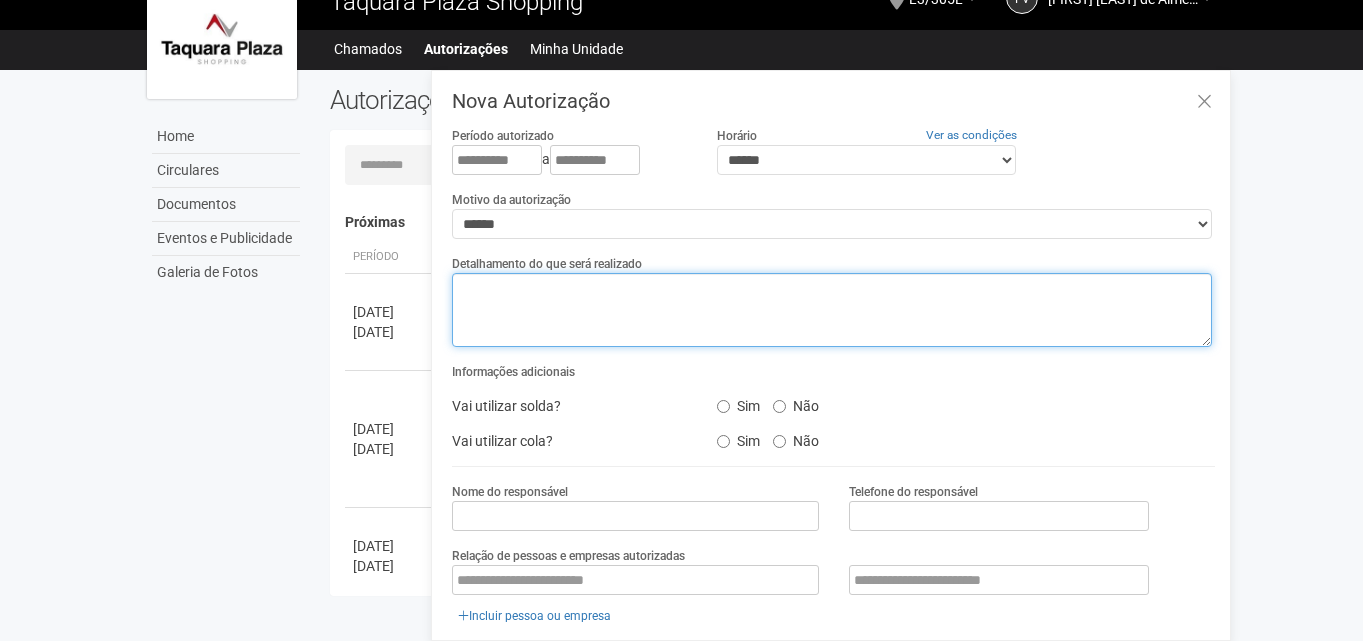 scroll, scrollTop: 0, scrollLeft: 0, axis: both 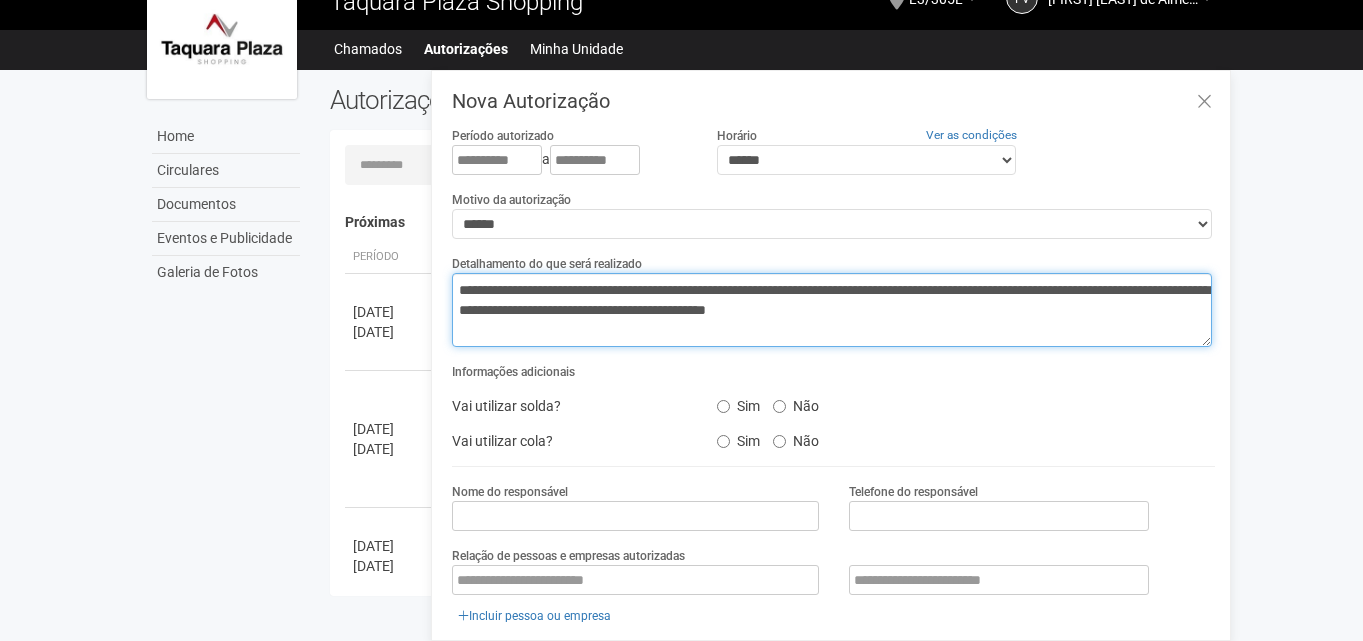 drag, startPoint x: 860, startPoint y: 306, endPoint x: 885, endPoint y: 312, distance: 25.70992 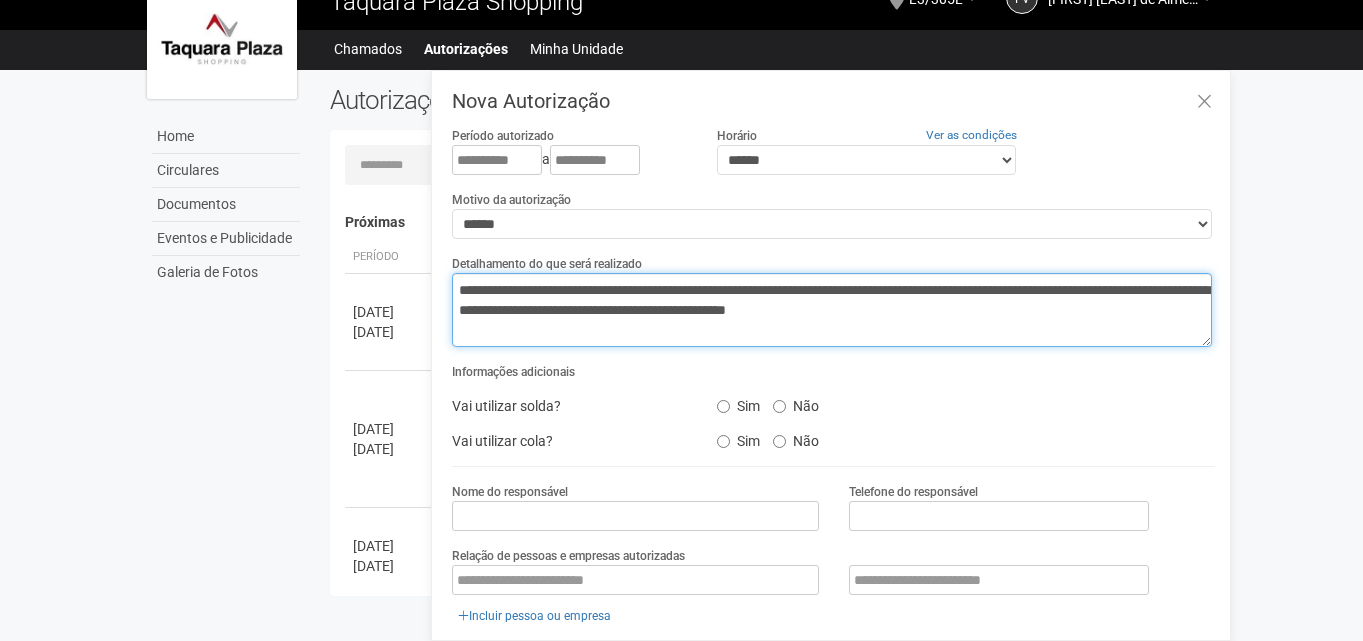 click on "**********" at bounding box center (832, 310) 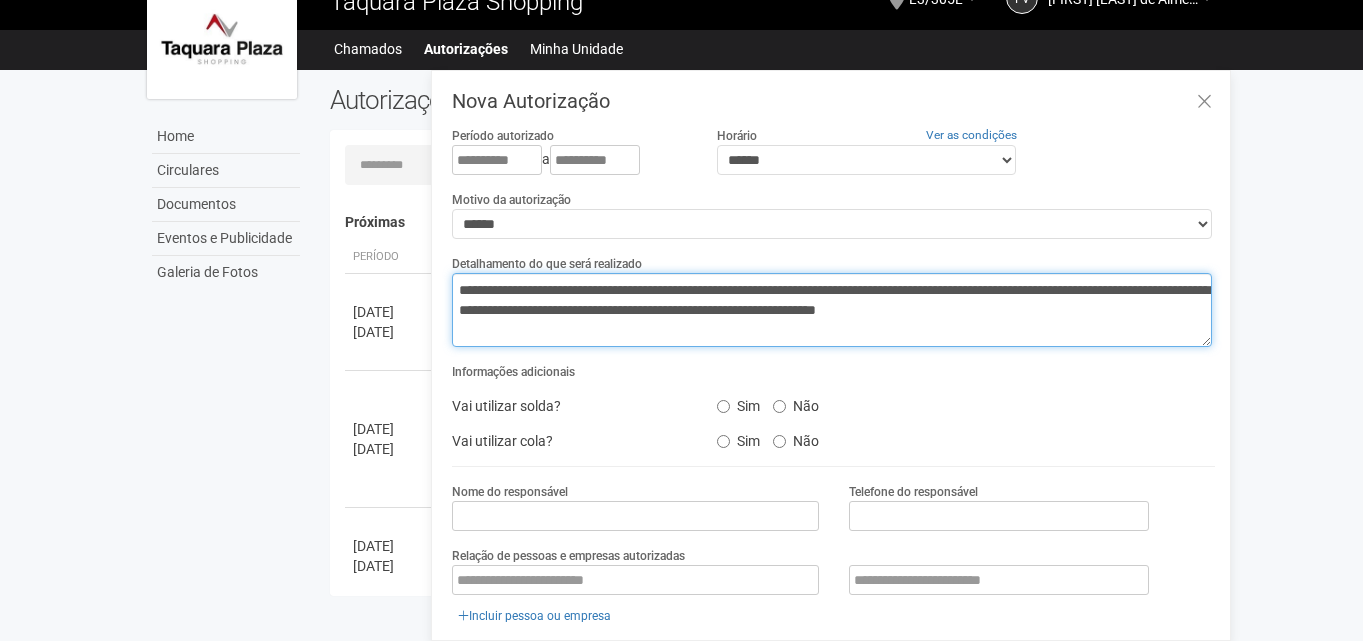 type on "**********" 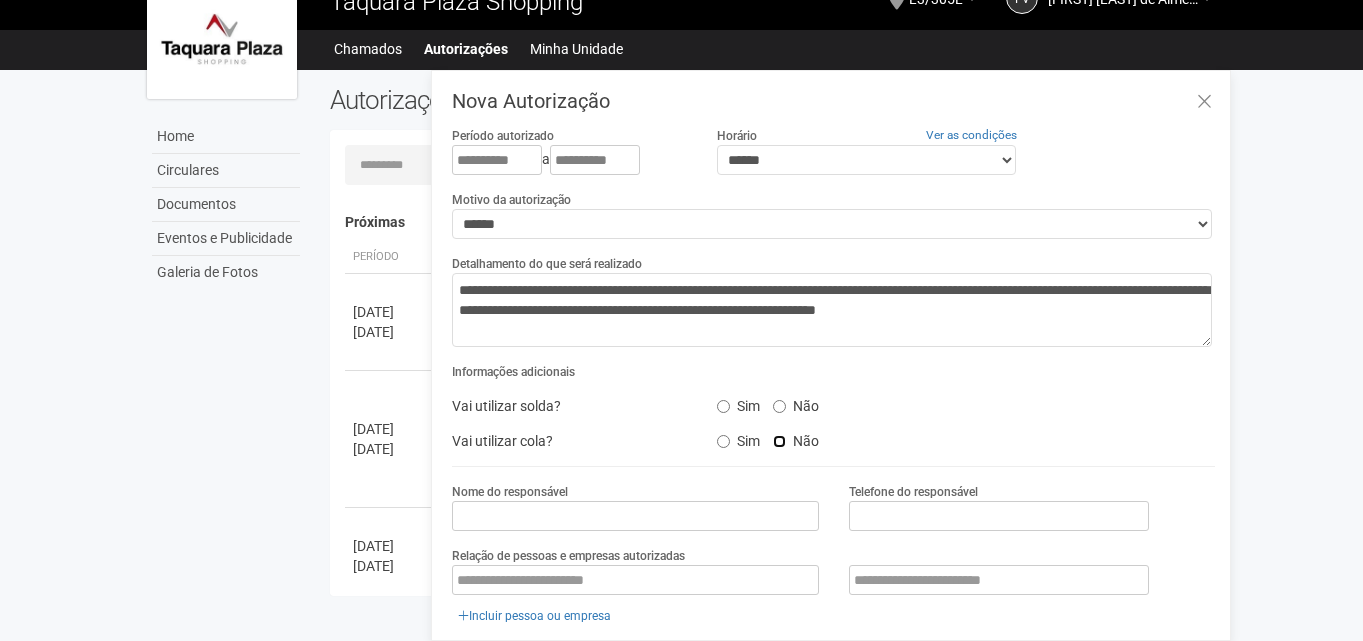 scroll, scrollTop: 100, scrollLeft: 0, axis: vertical 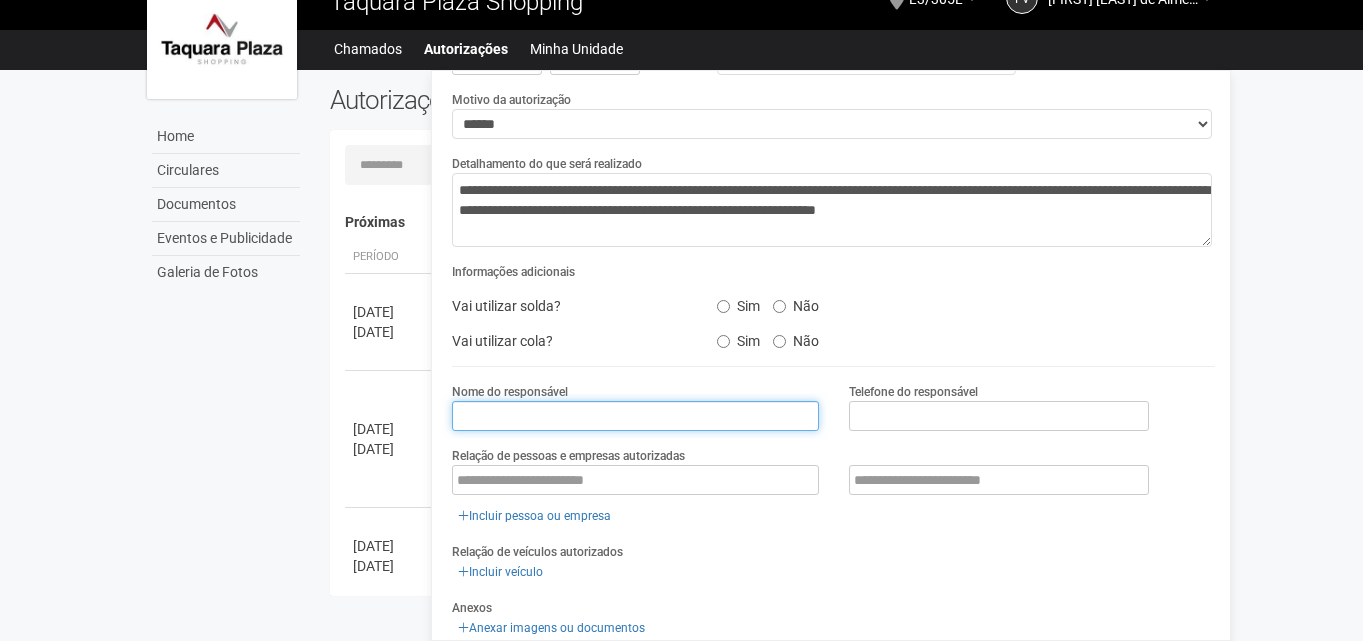 click at bounding box center [635, 416] 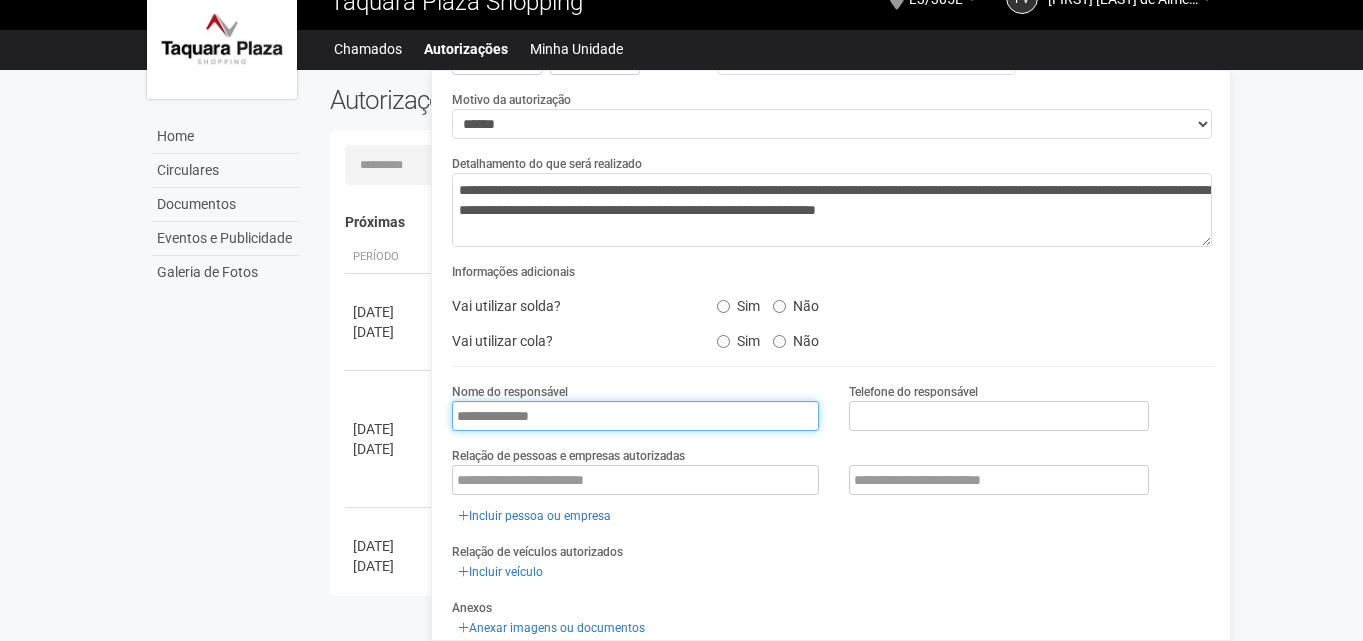 type on "**********" 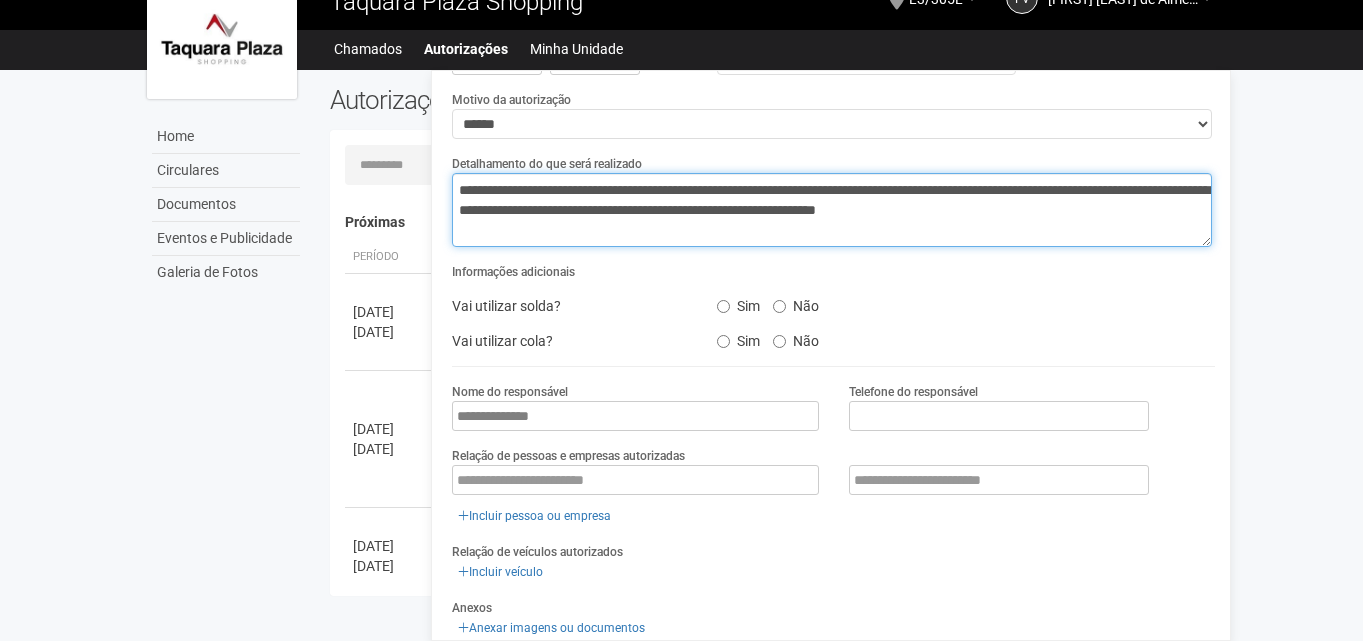 drag, startPoint x: 664, startPoint y: 188, endPoint x: 744, endPoint y: 187, distance: 80.00625 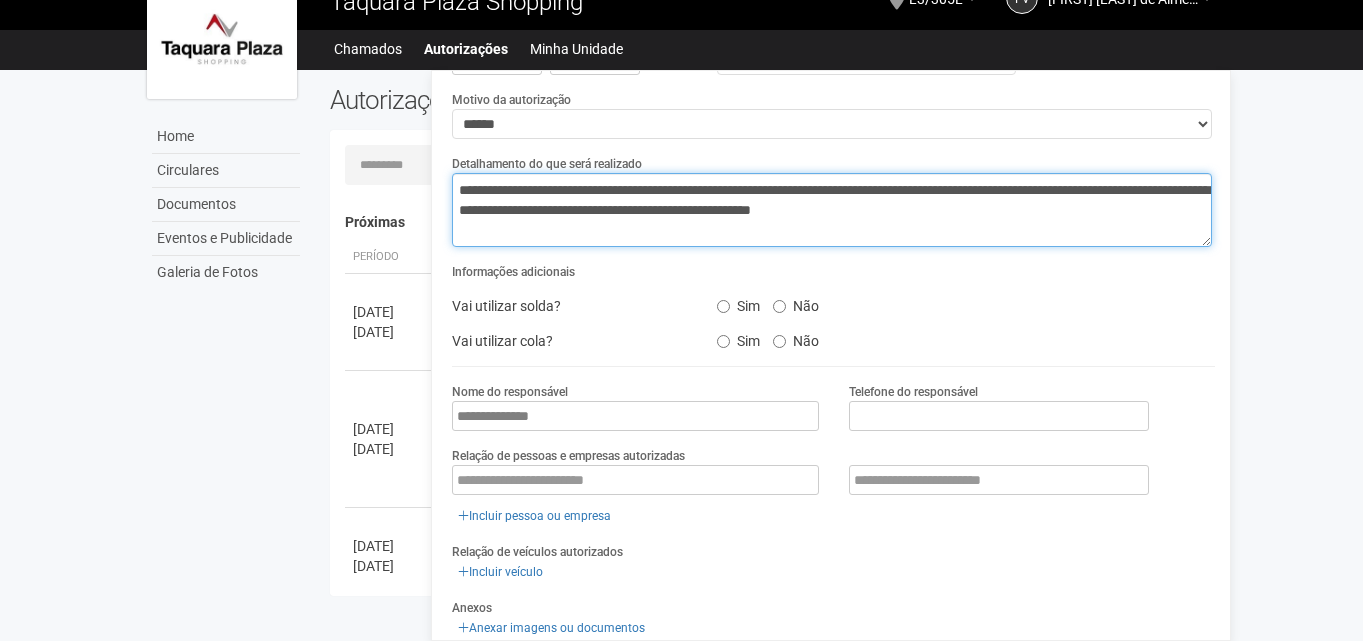 click on "**********" at bounding box center [832, 210] 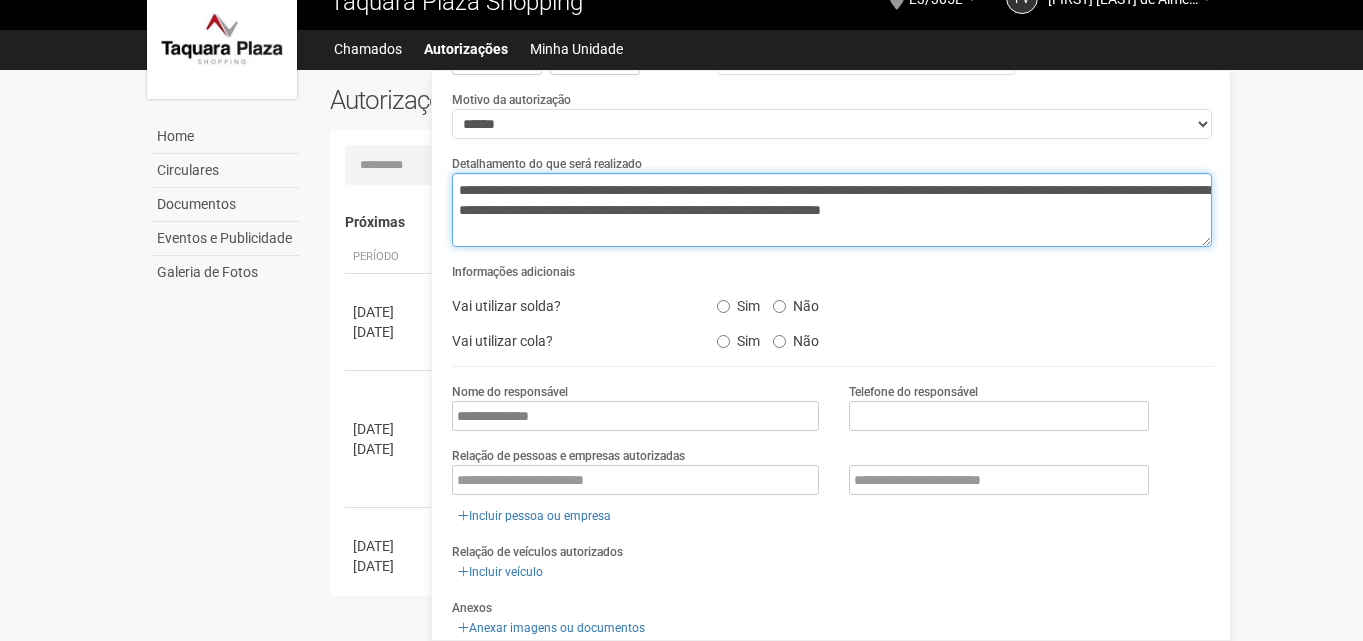 type on "**********" 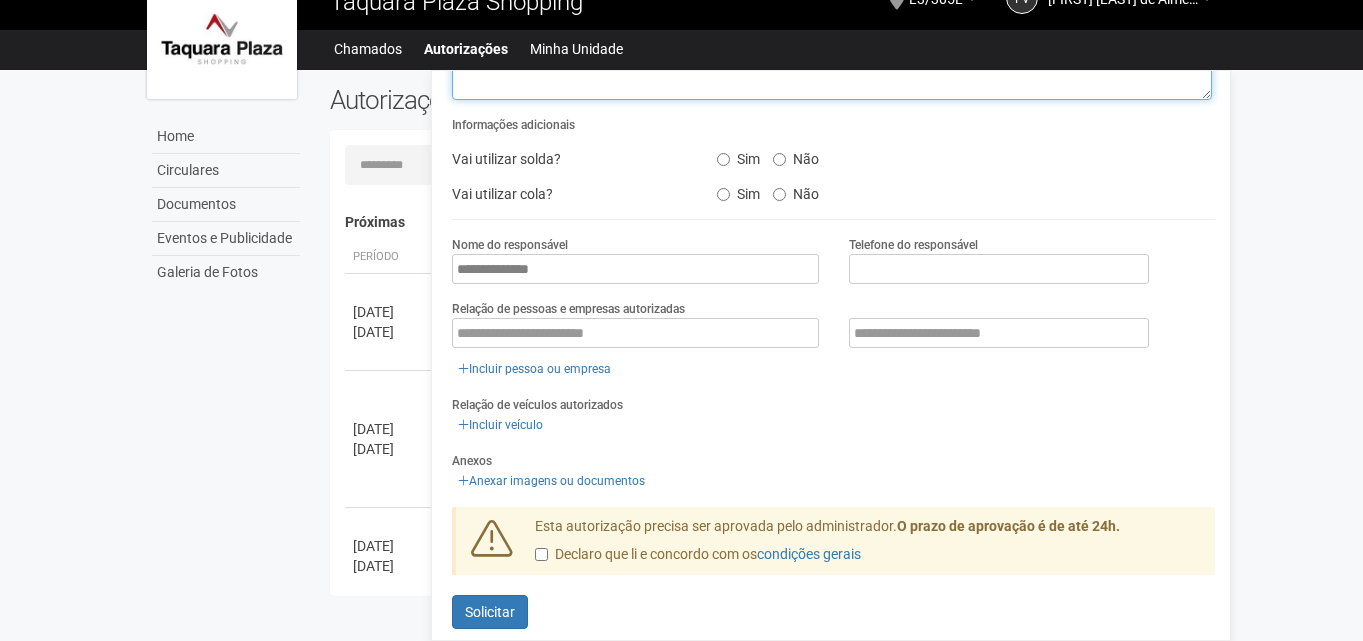 scroll, scrollTop: 261, scrollLeft: 0, axis: vertical 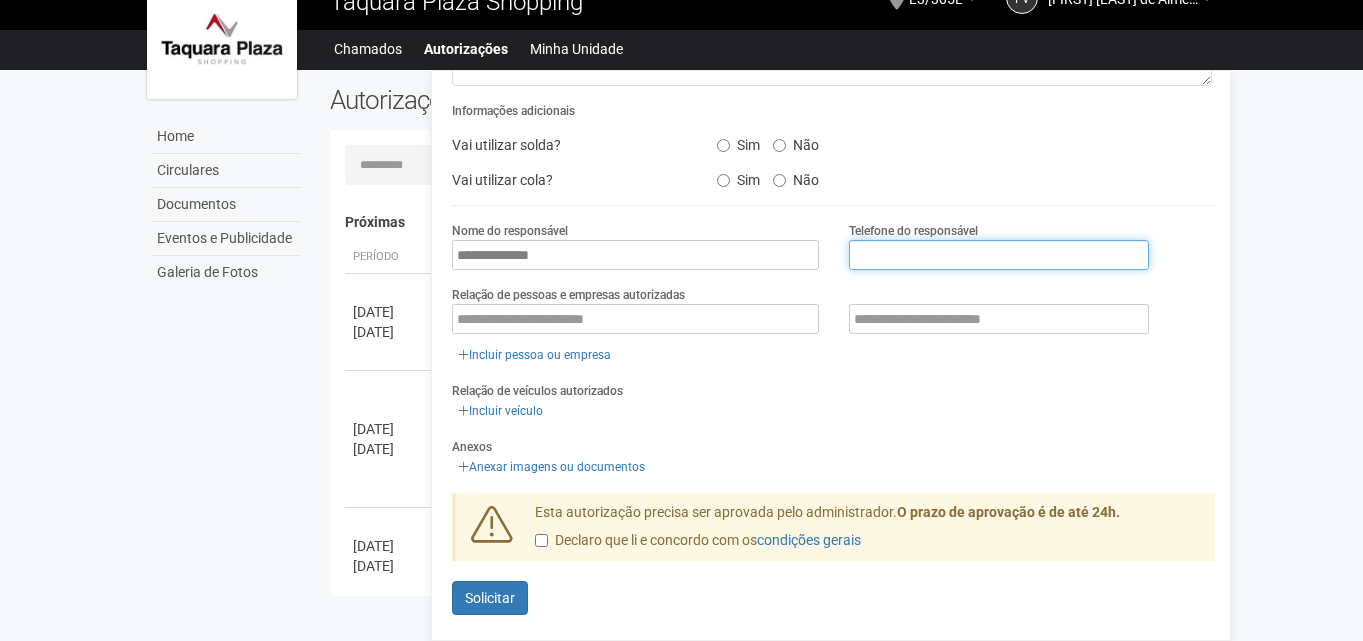 click at bounding box center [999, 255] 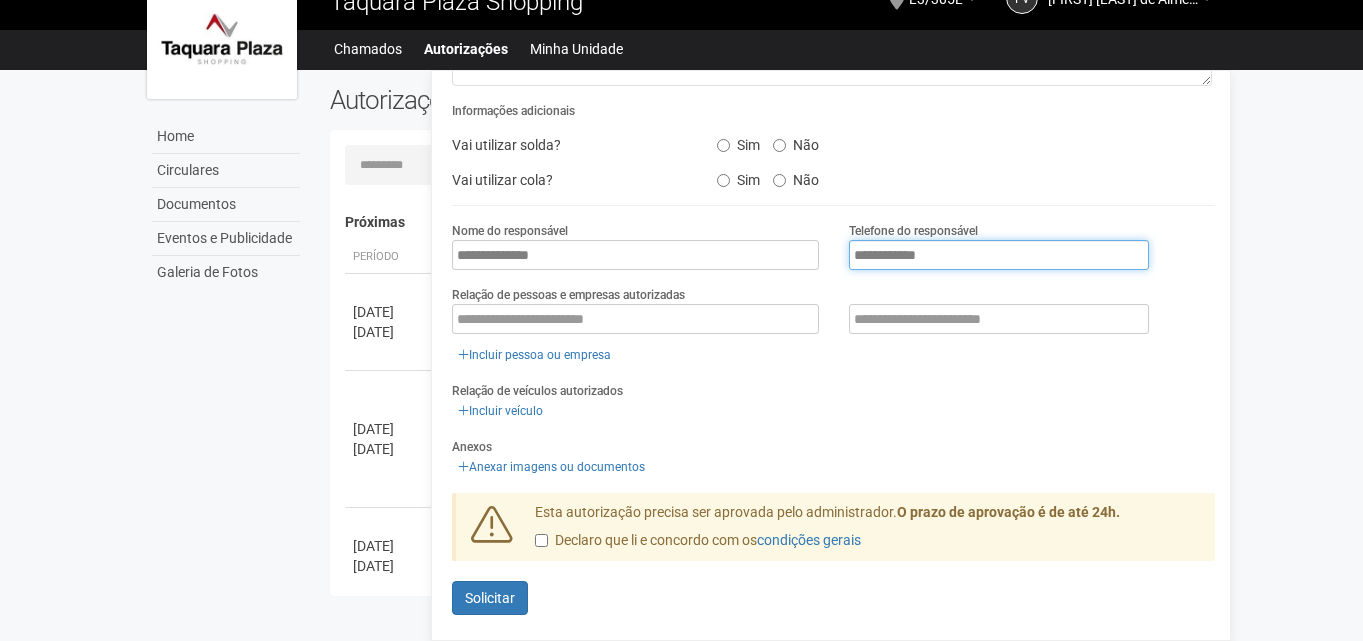 type on "**********" 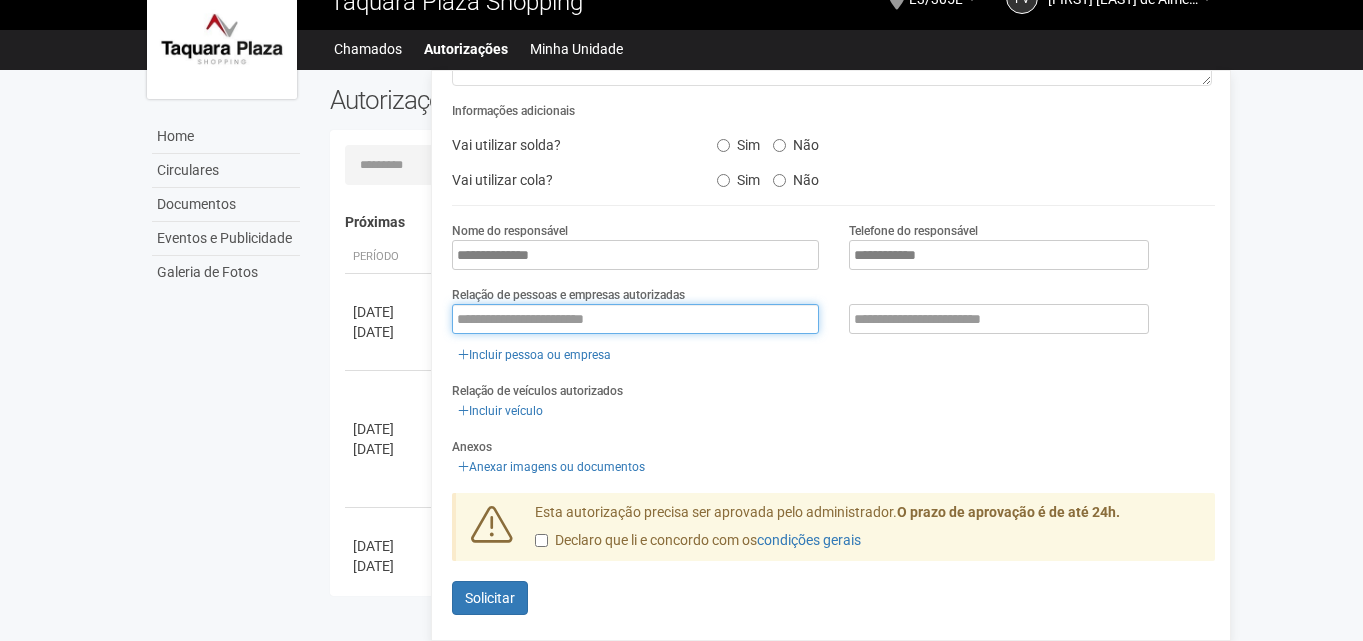 click at bounding box center (635, 319) 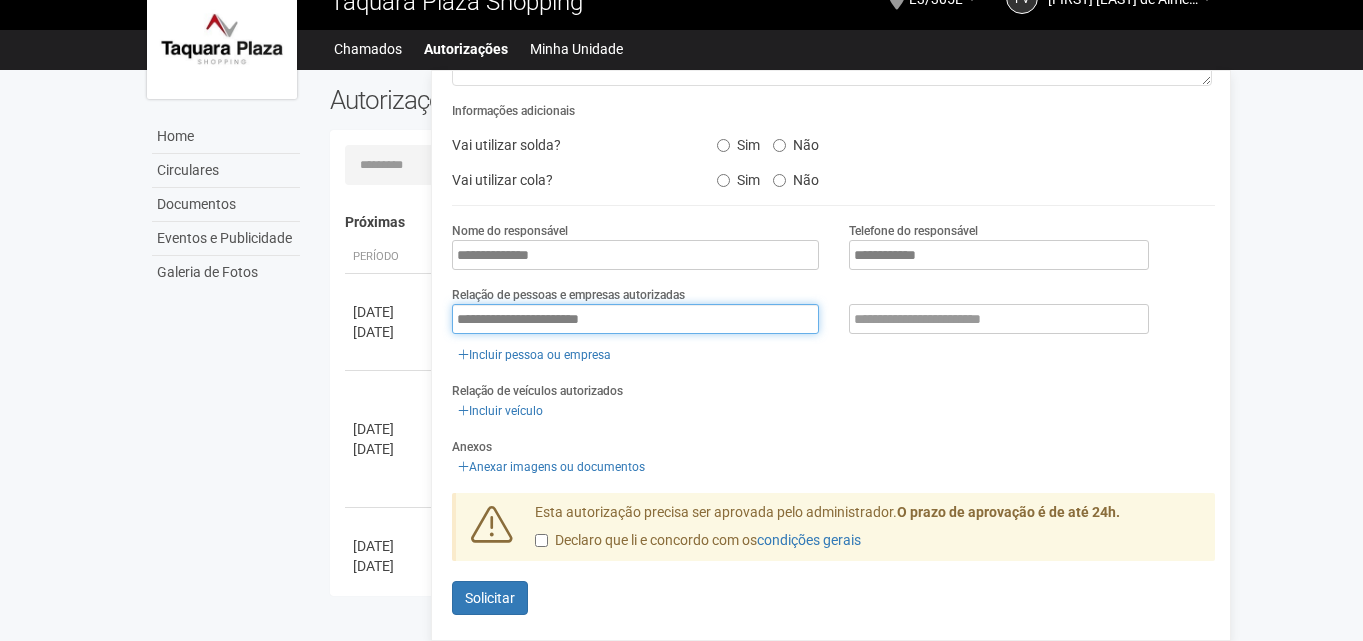 click on "**********" at bounding box center (635, 319) 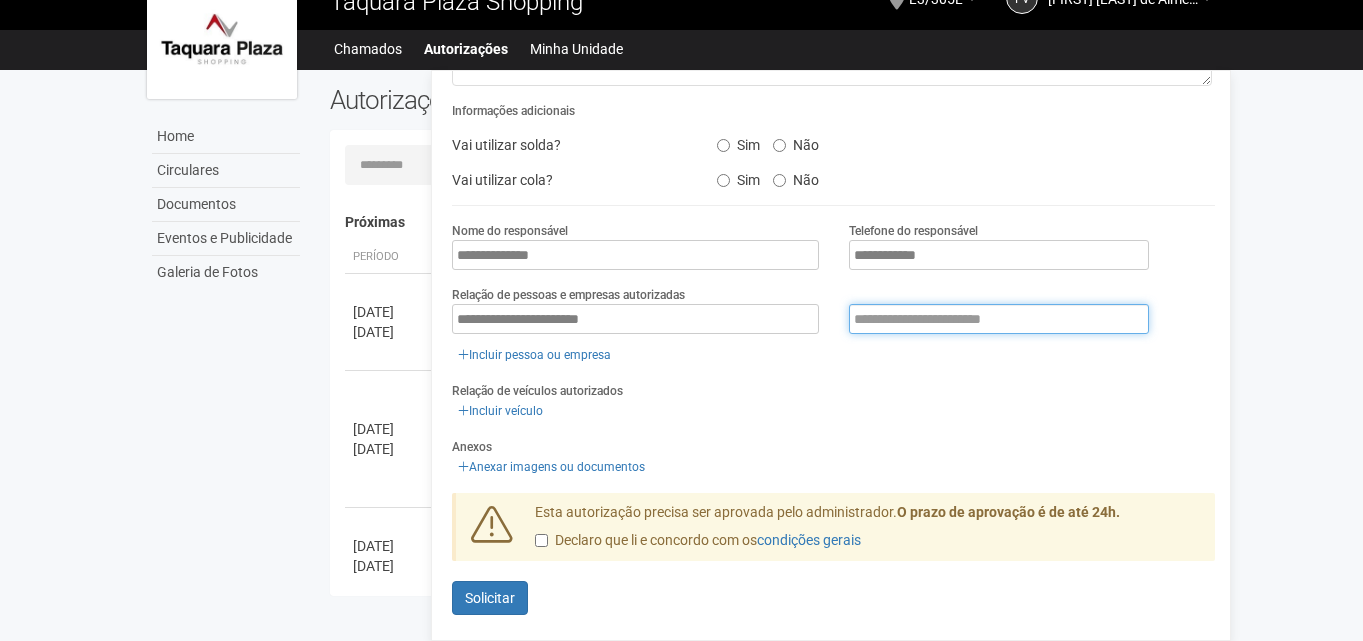 click at bounding box center [999, 319] 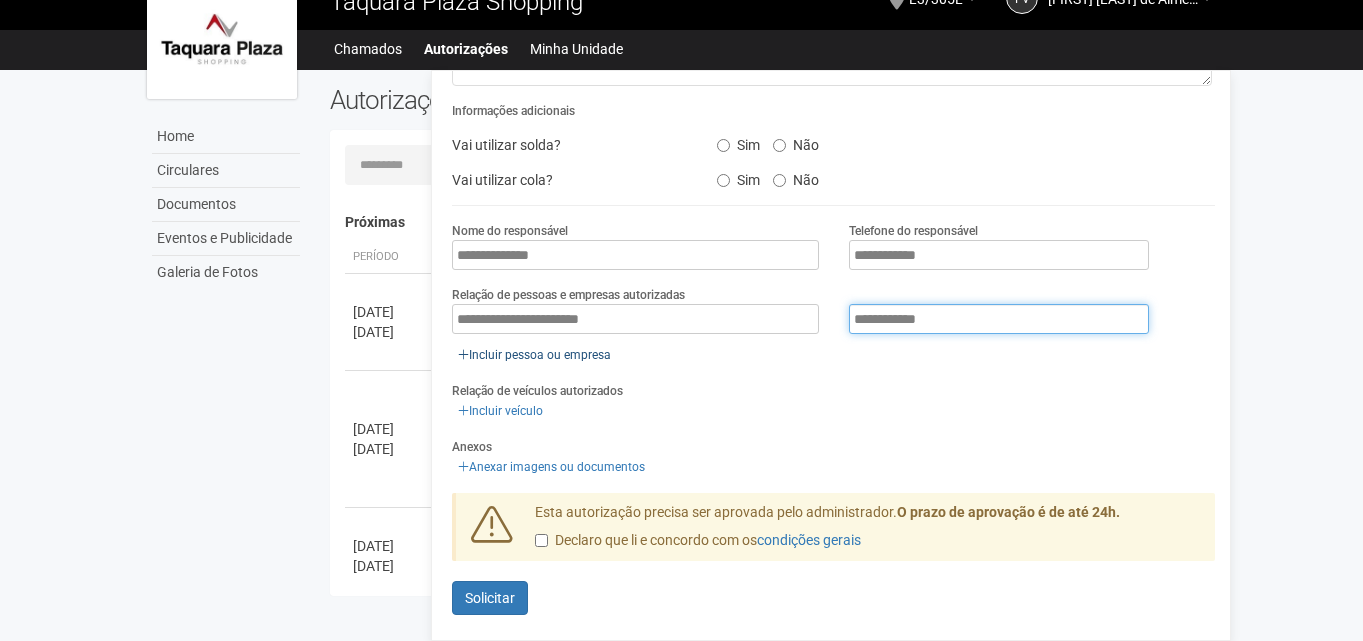 type on "**********" 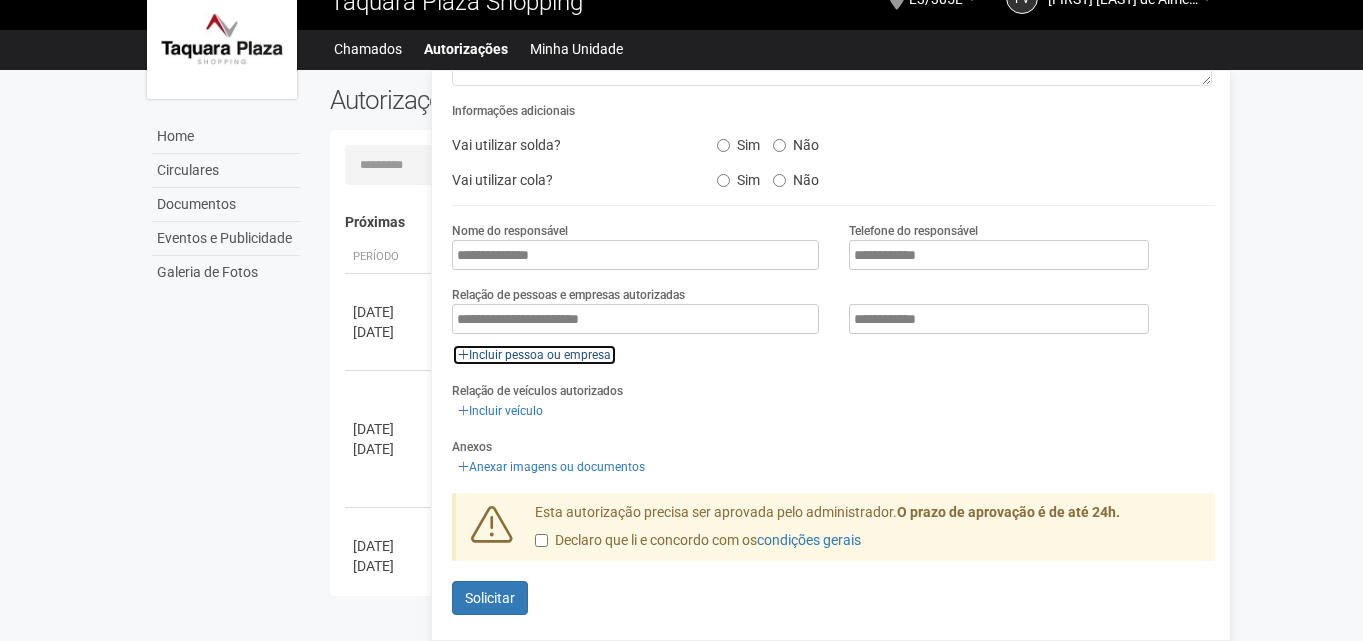 click on "Incluir pessoa ou empresa" at bounding box center (534, 355) 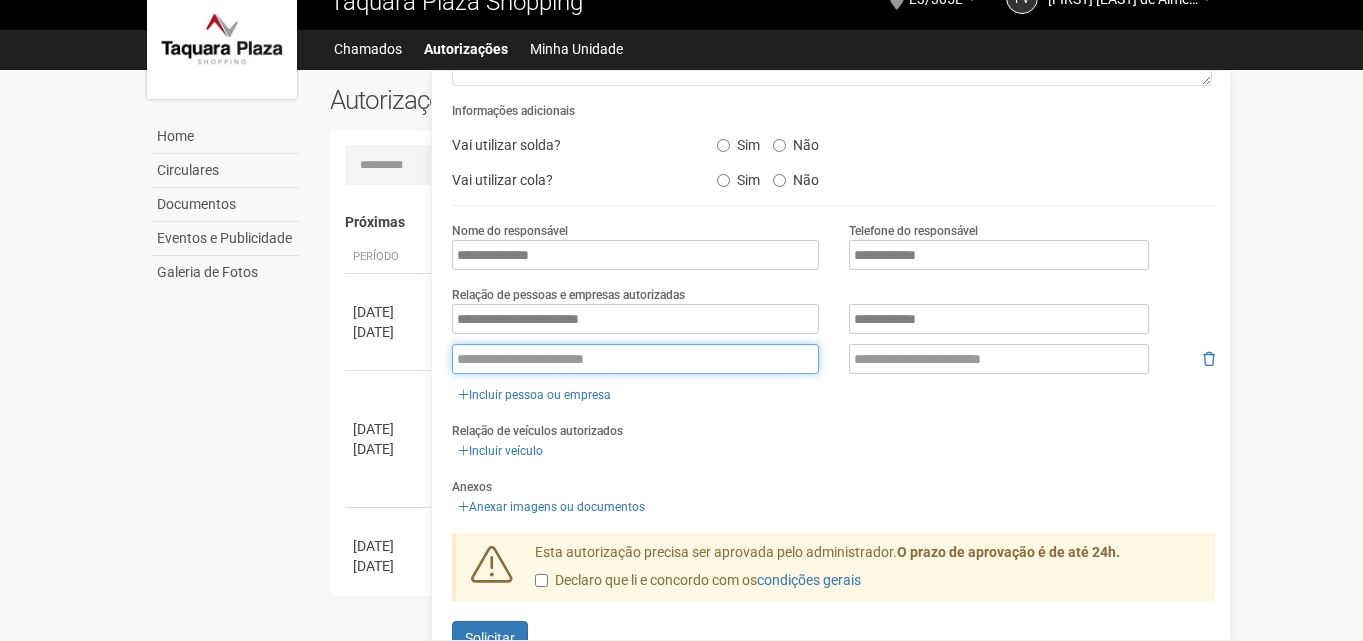 click at bounding box center (635, 359) 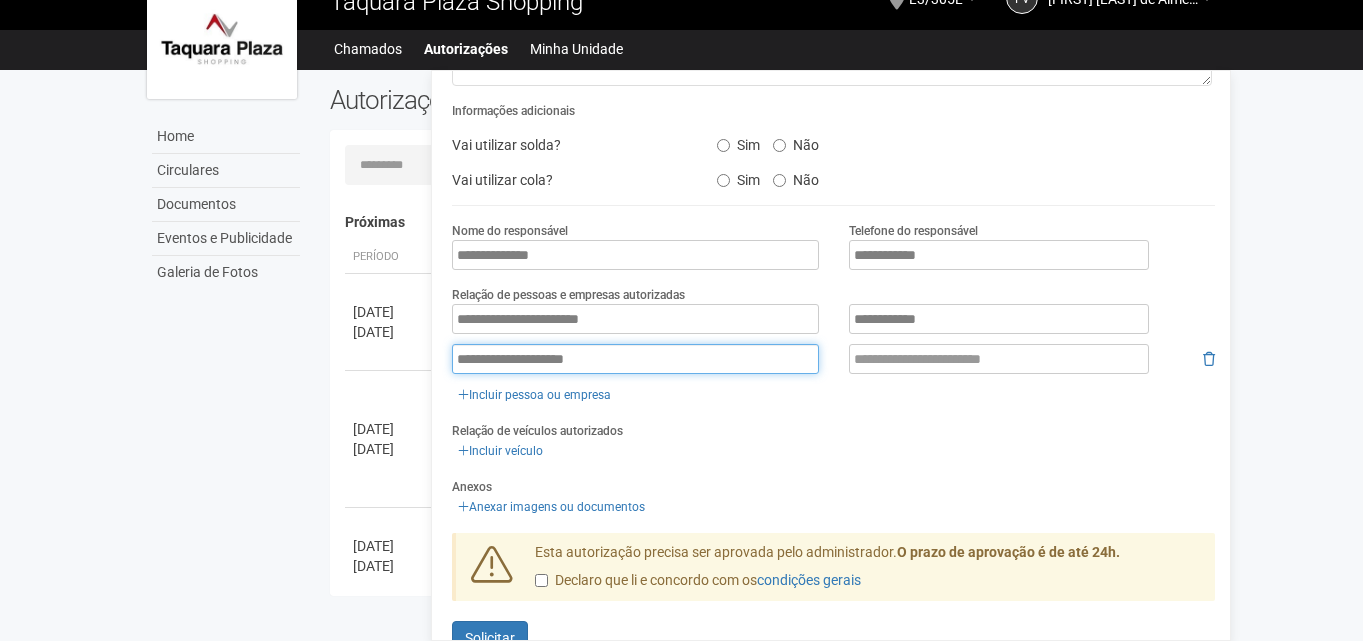 type on "**********" 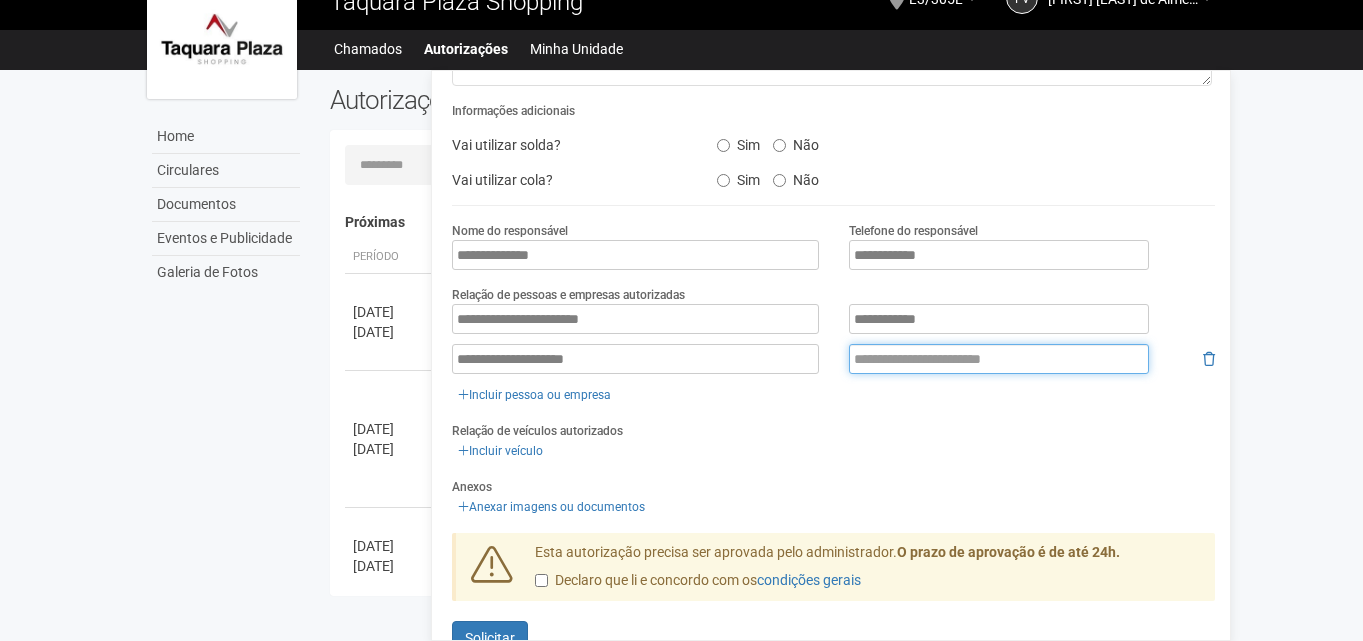 click at bounding box center (999, 359) 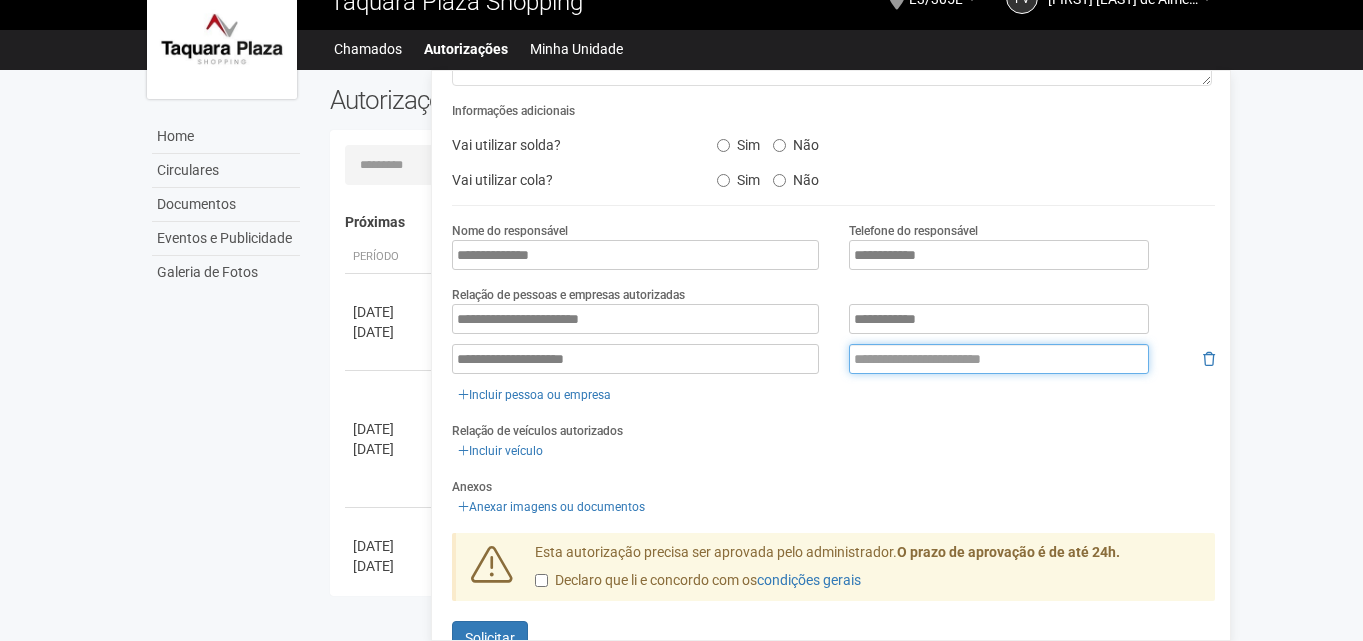 paste on "**********" 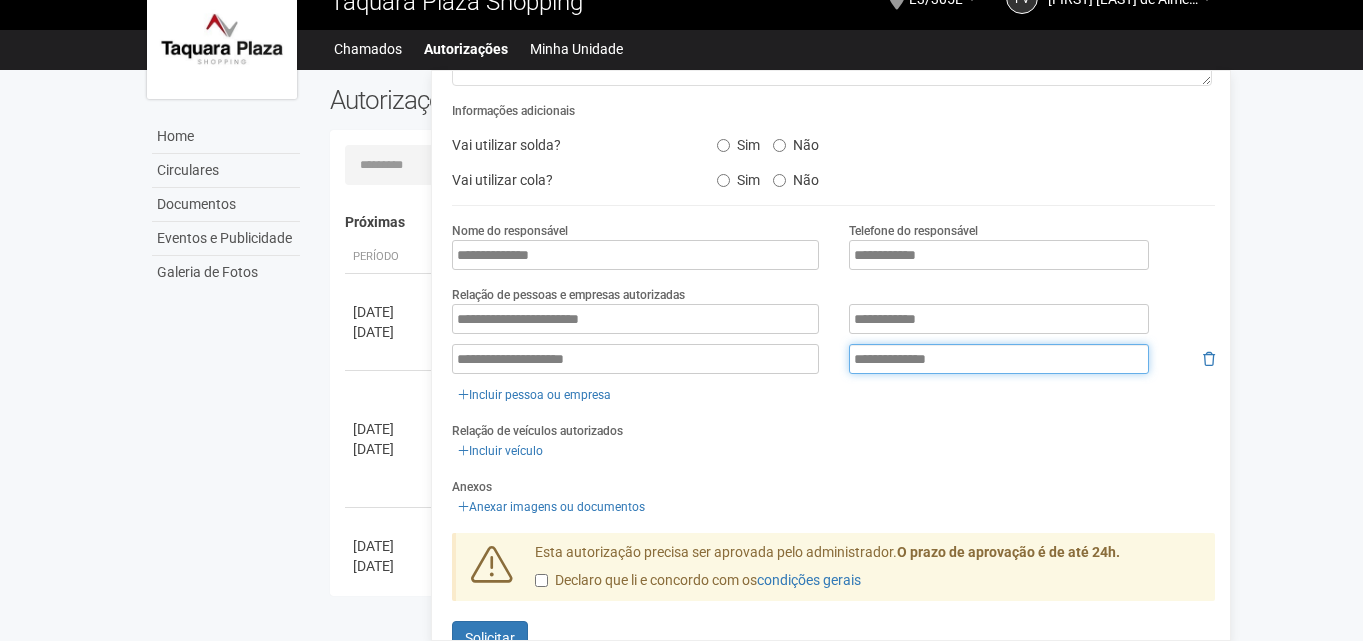 drag, startPoint x: 968, startPoint y: 350, endPoint x: 816, endPoint y: 354, distance: 152.05263 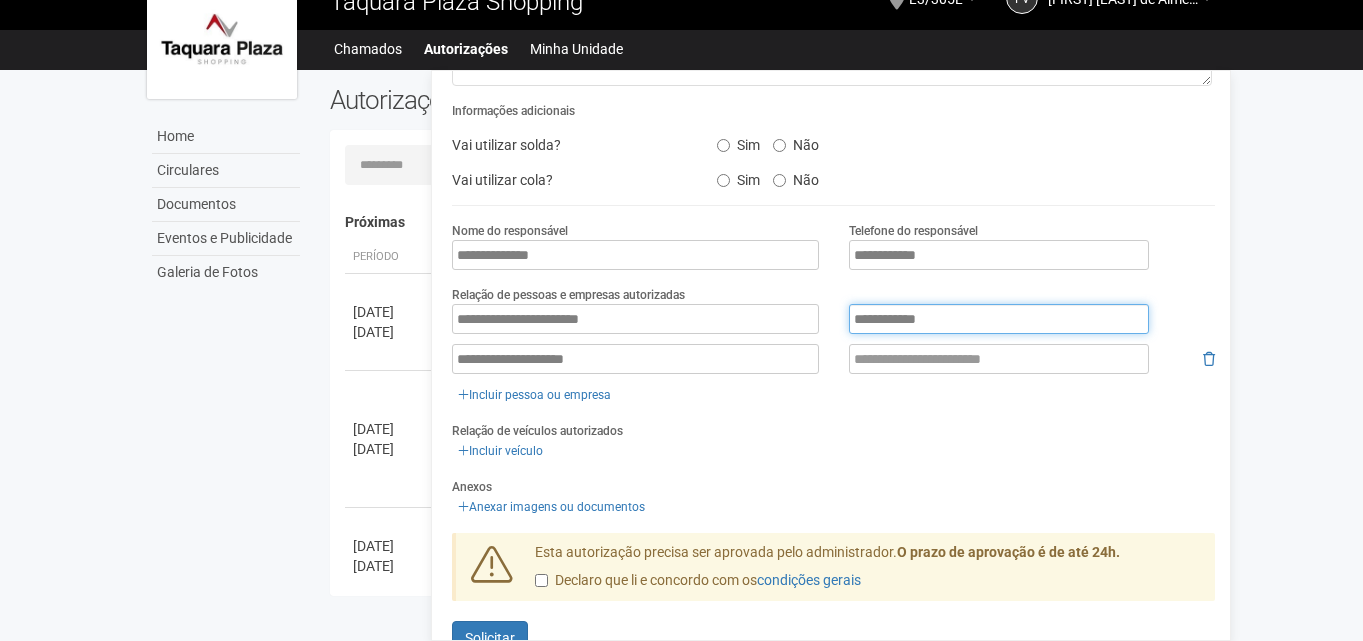 drag, startPoint x: 958, startPoint y: 310, endPoint x: 778, endPoint y: 310, distance: 180 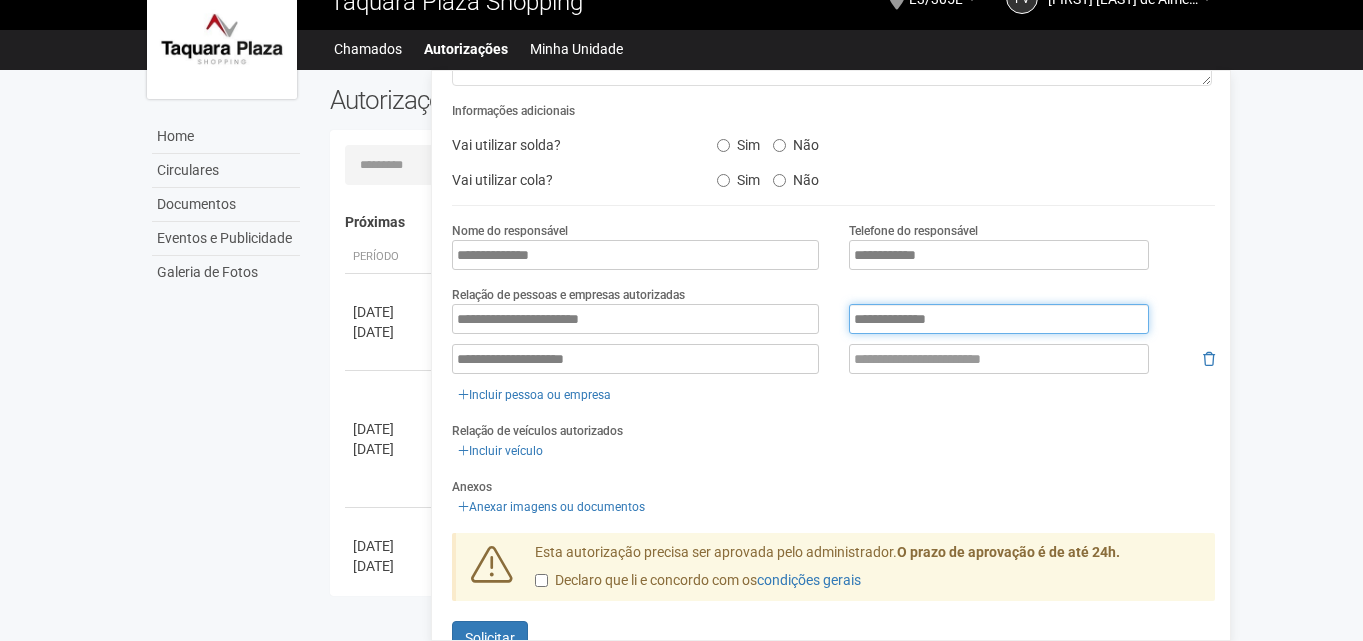 type on "**********" 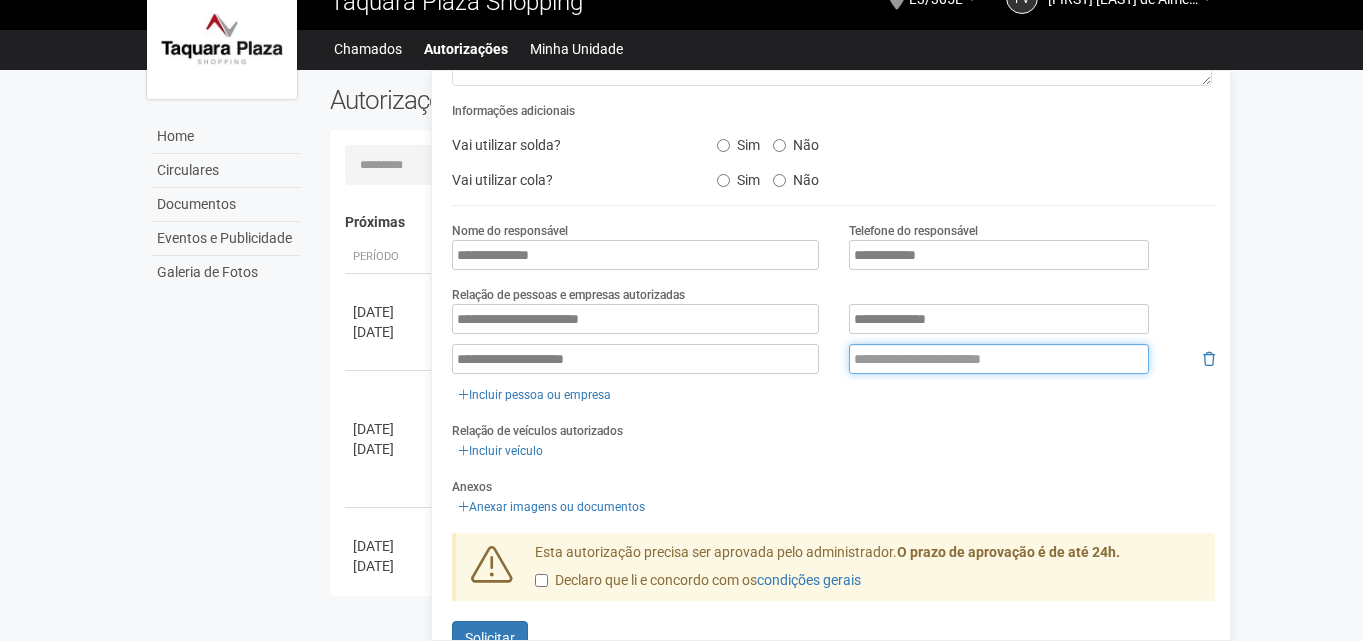 click at bounding box center [999, 359] 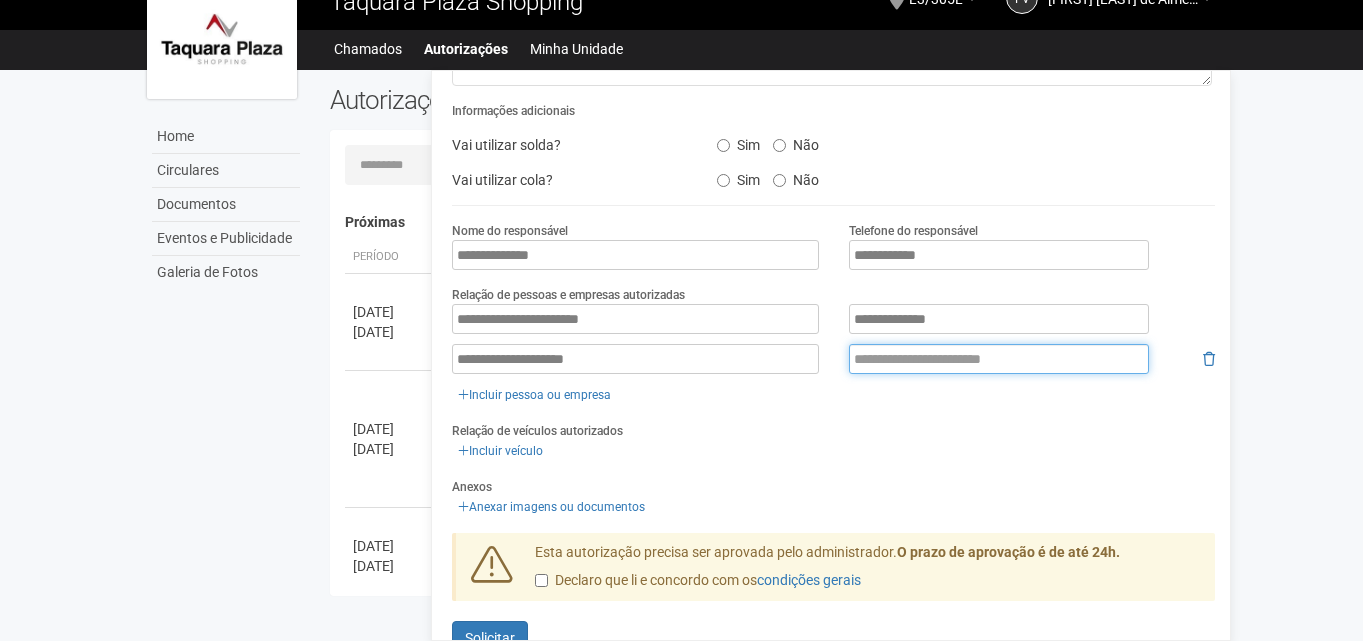 paste on "**********" 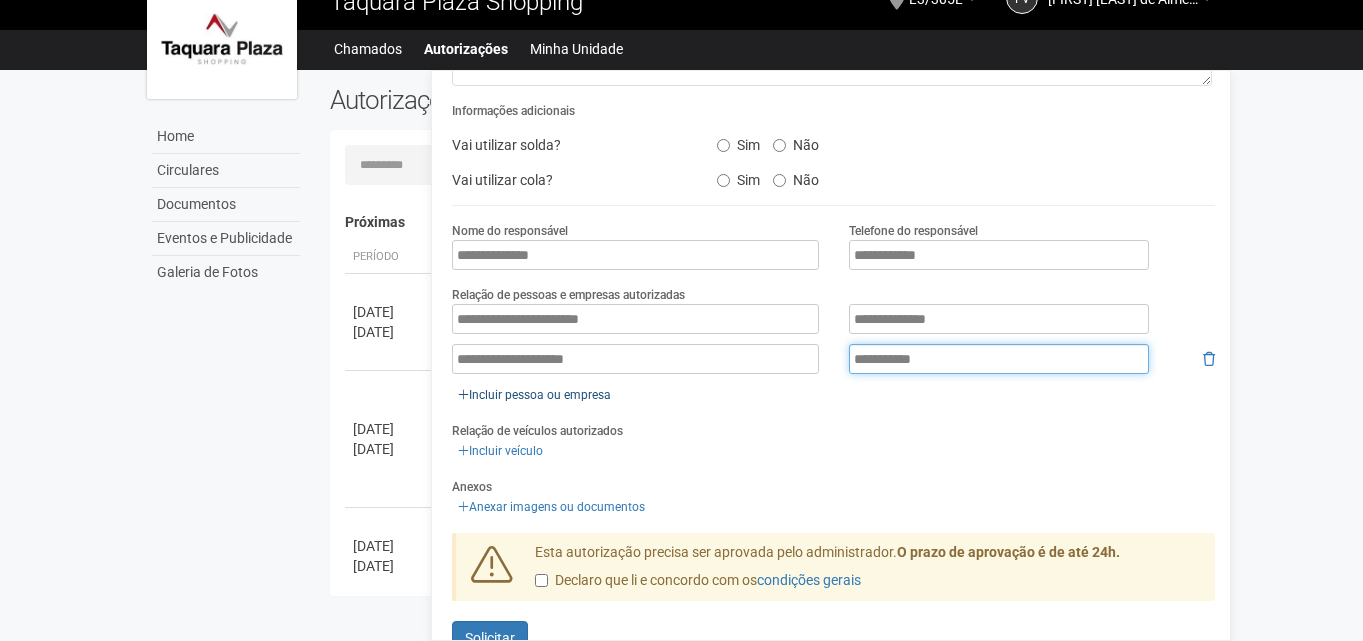 type on "**********" 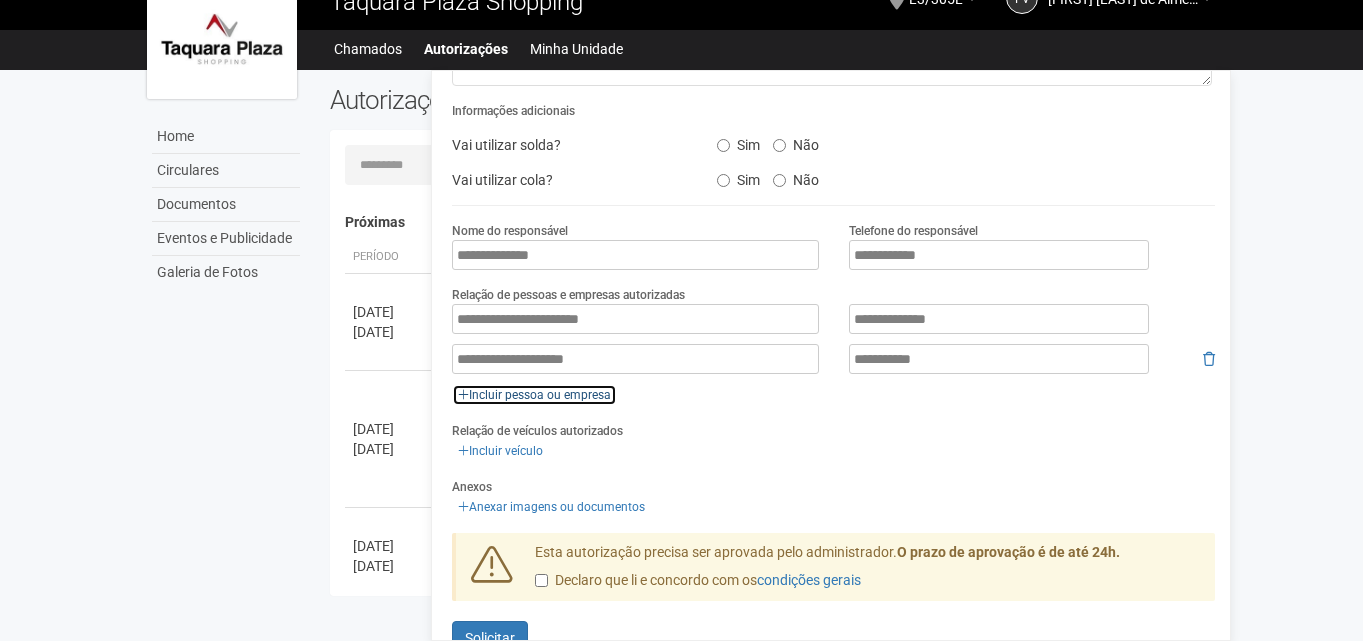 click on "Incluir pessoa ou empresa" at bounding box center (534, 395) 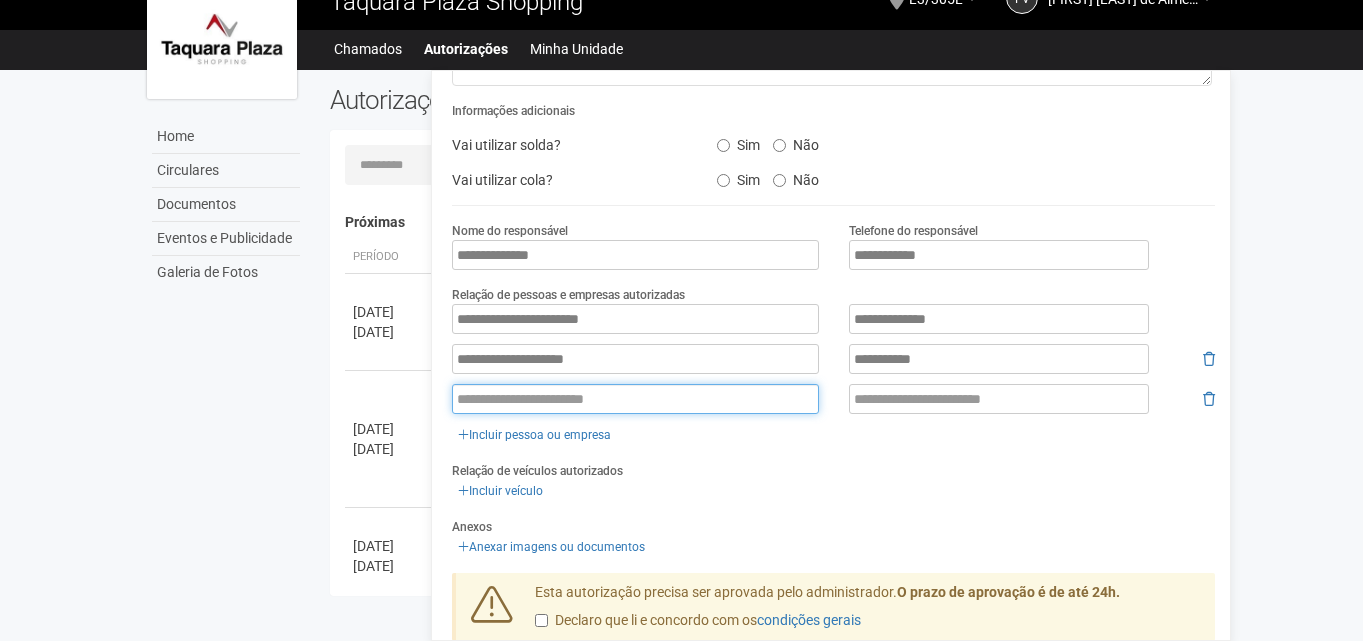 click at bounding box center [635, 399] 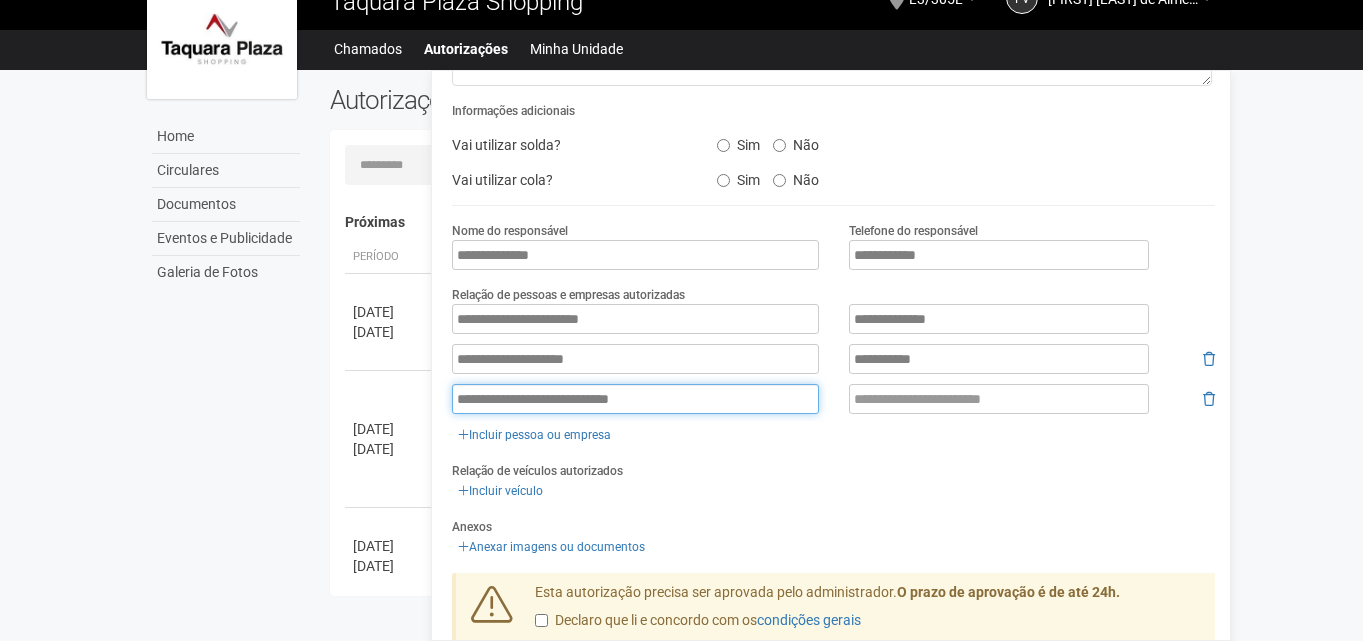 type on "**********" 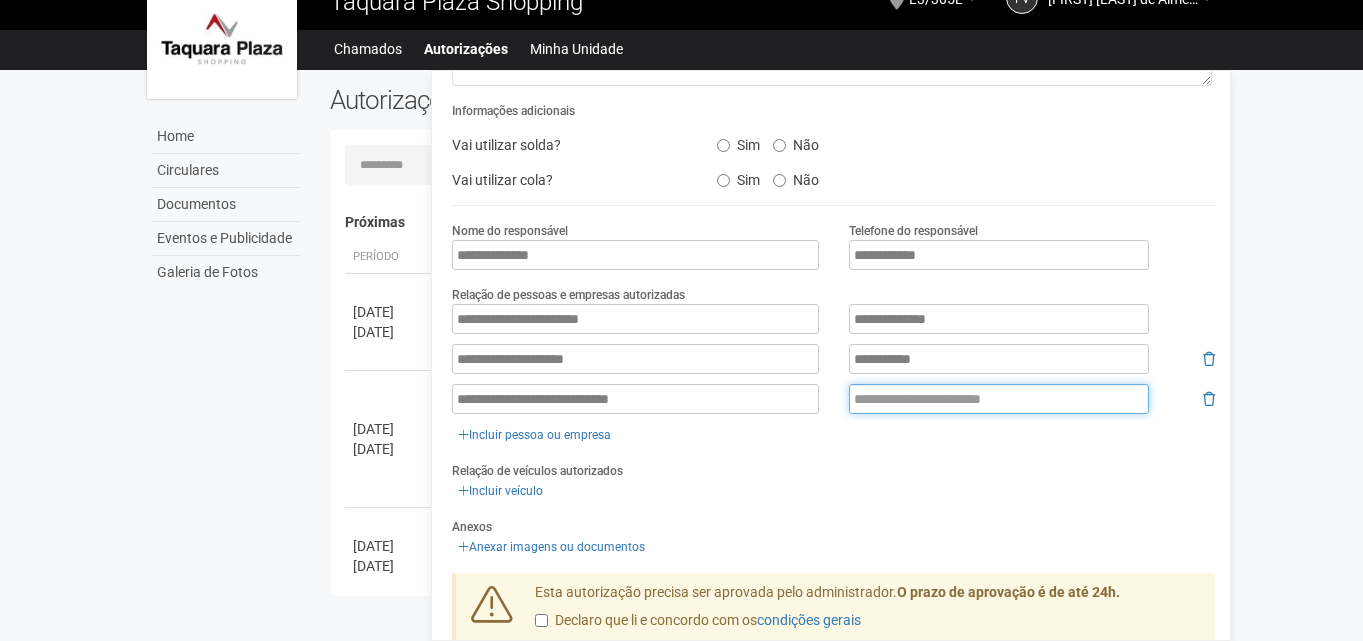 click at bounding box center [999, 399] 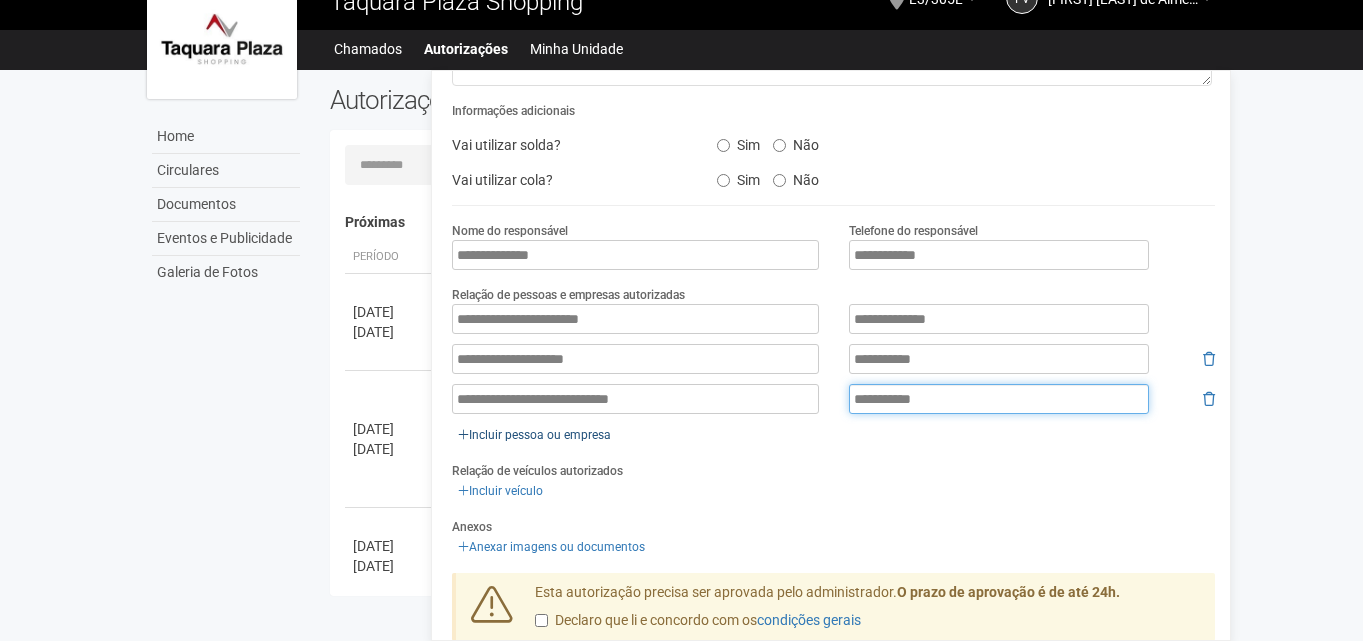 type on "**********" 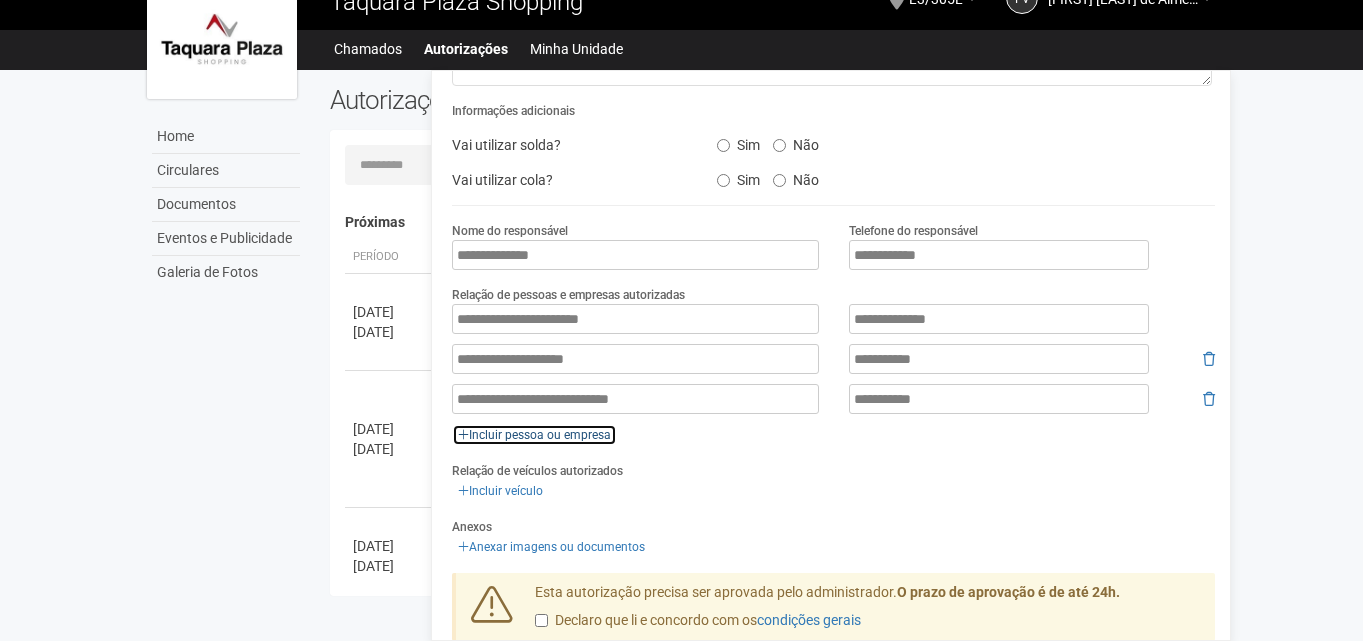click on "Incluir pessoa ou empresa" at bounding box center (534, 435) 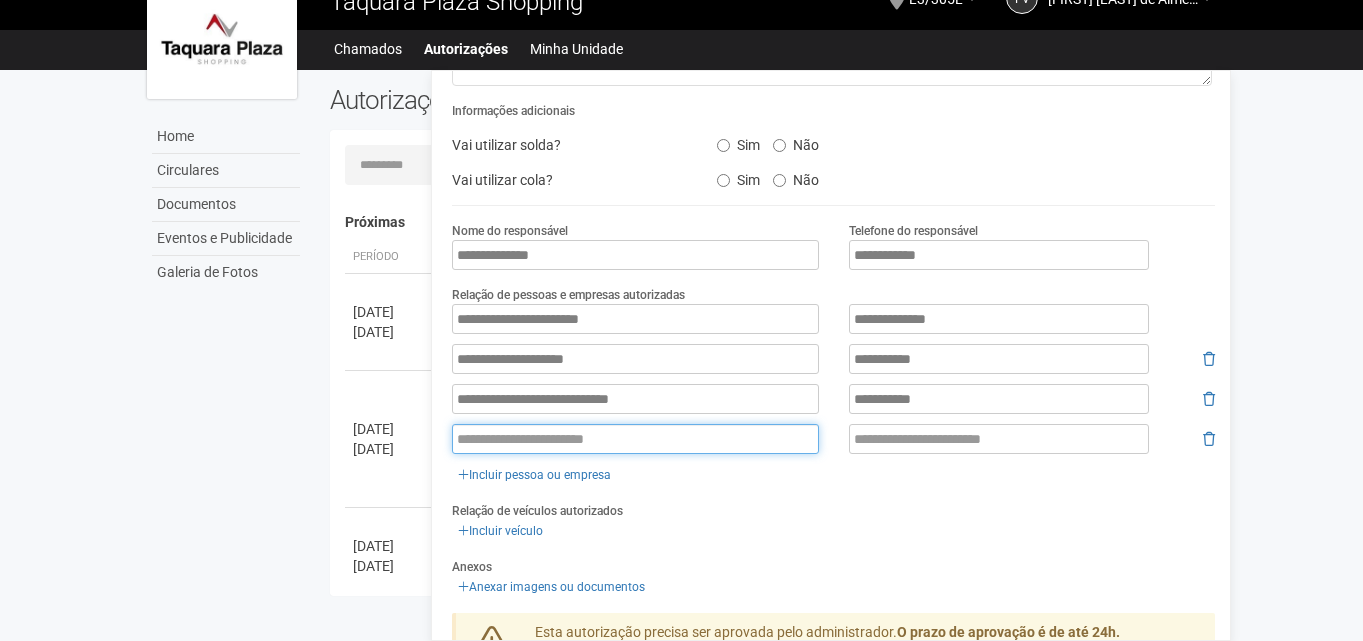 paste on "**********" 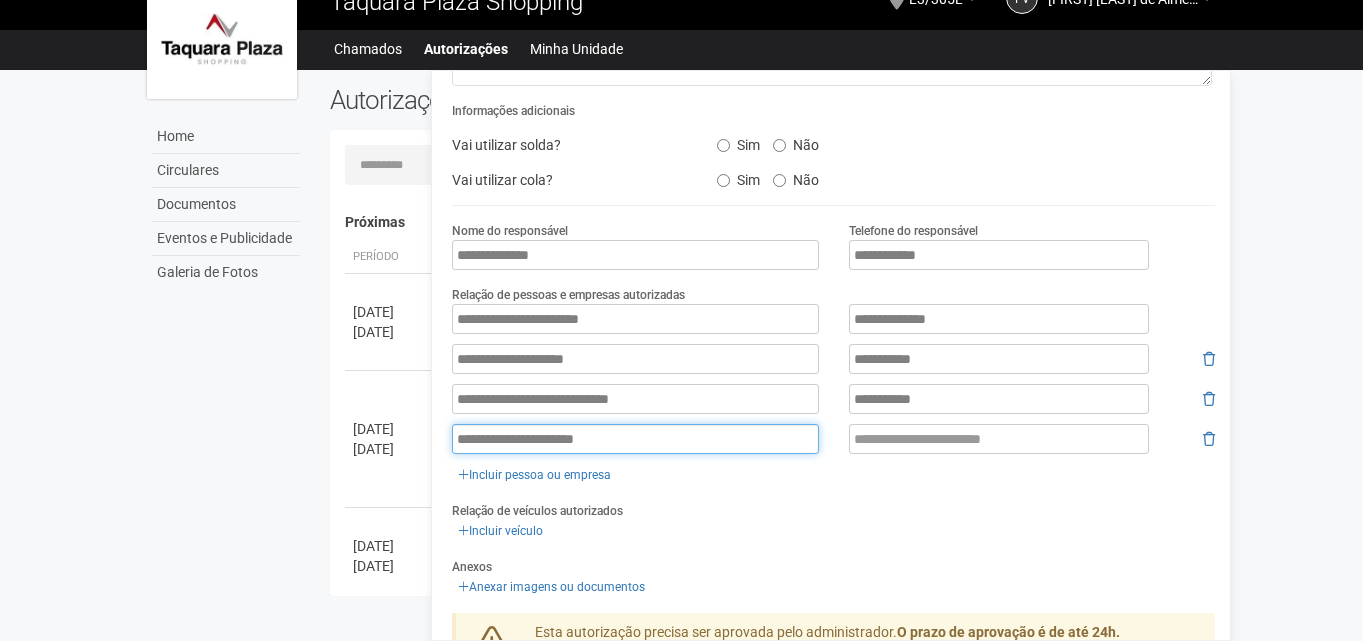 type on "**********" 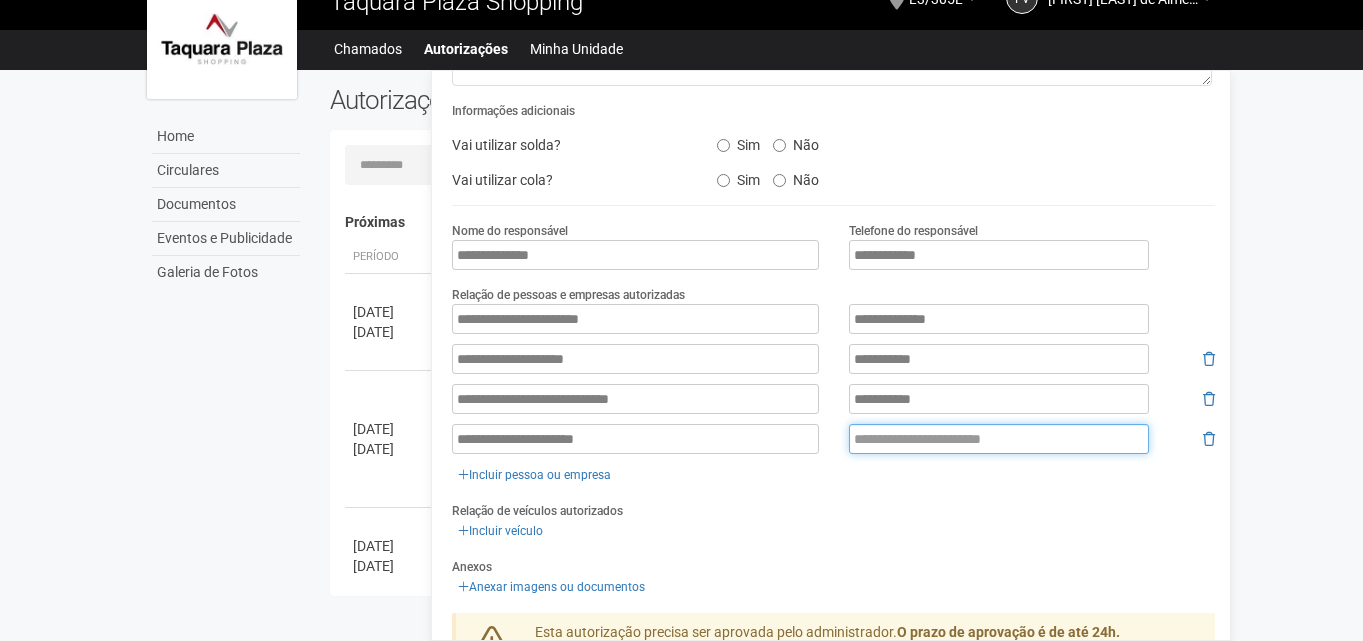 click at bounding box center (999, 439) 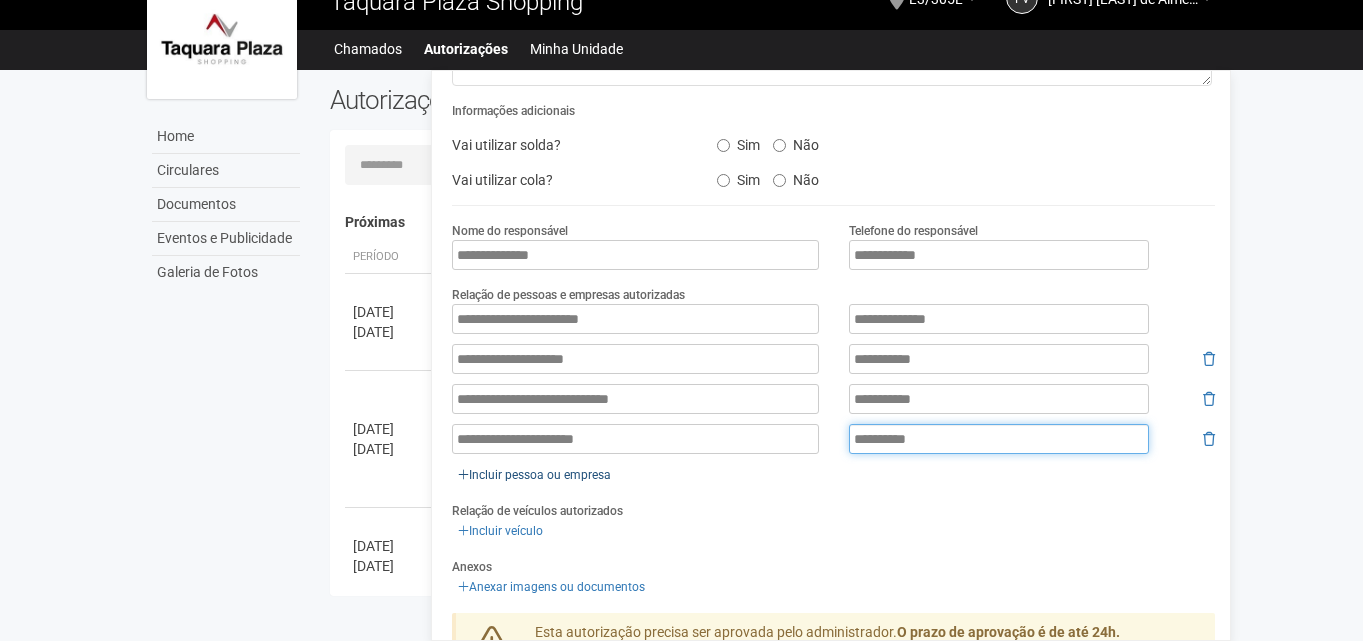 type on "**********" 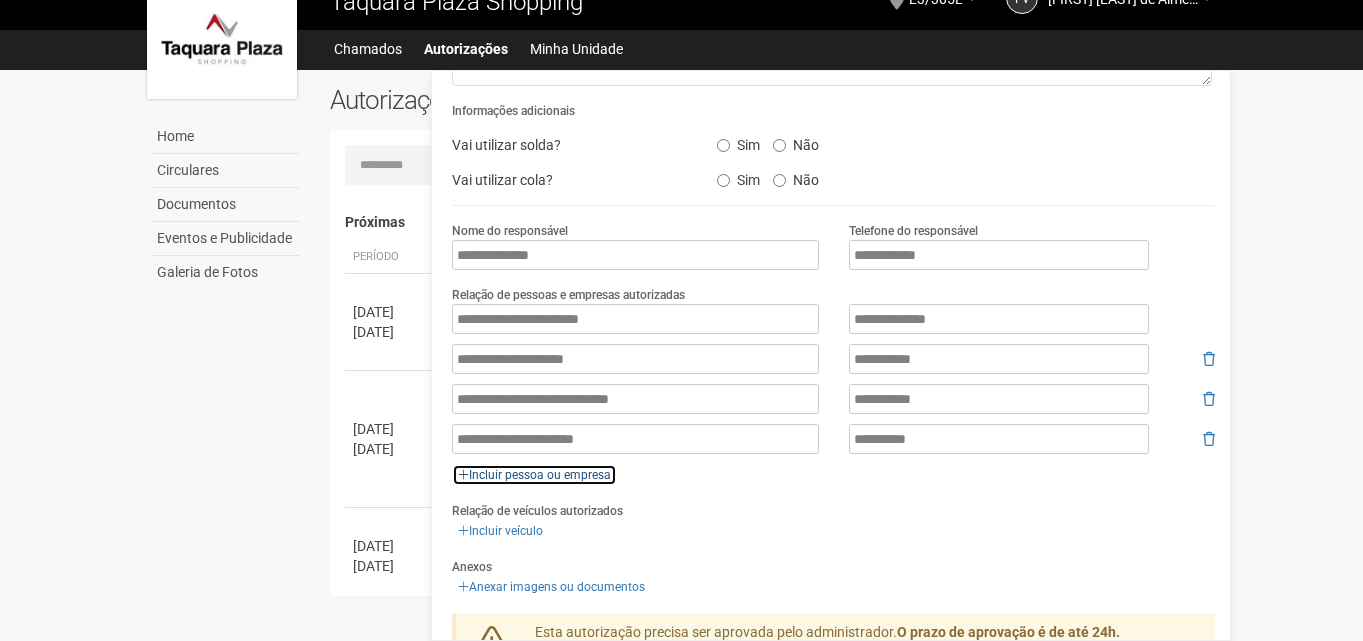 click on "Incluir pessoa ou empresa" at bounding box center [534, 475] 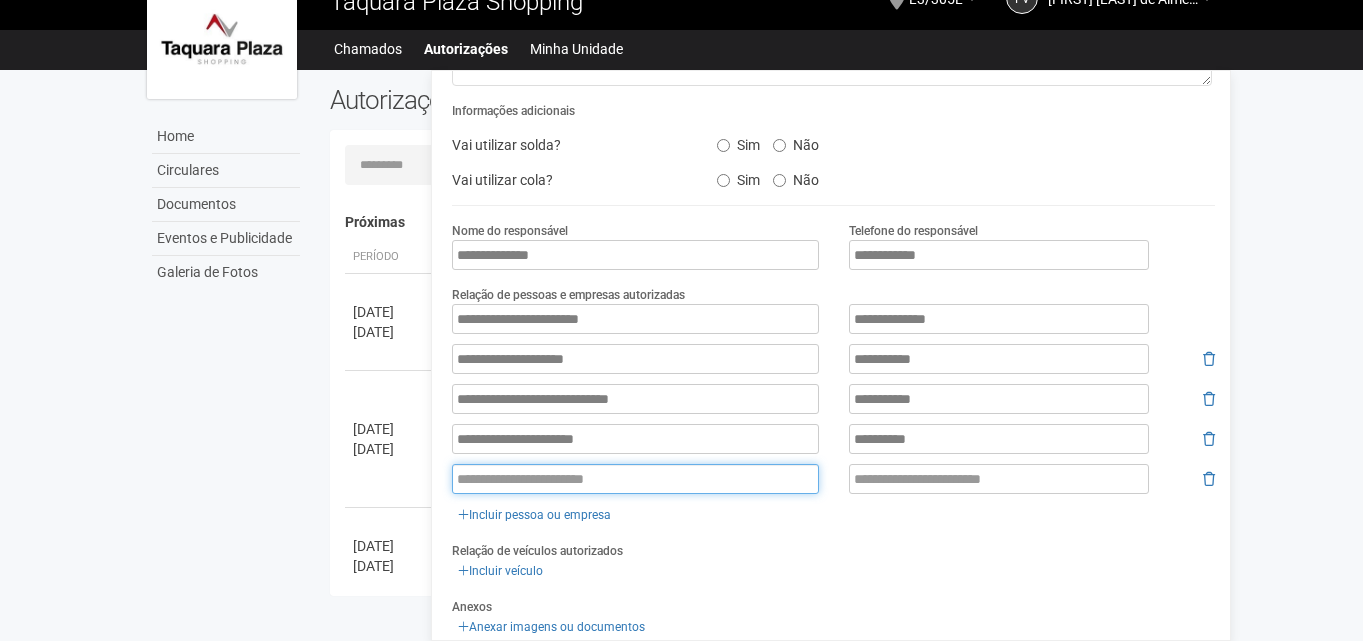 click at bounding box center [635, 479] 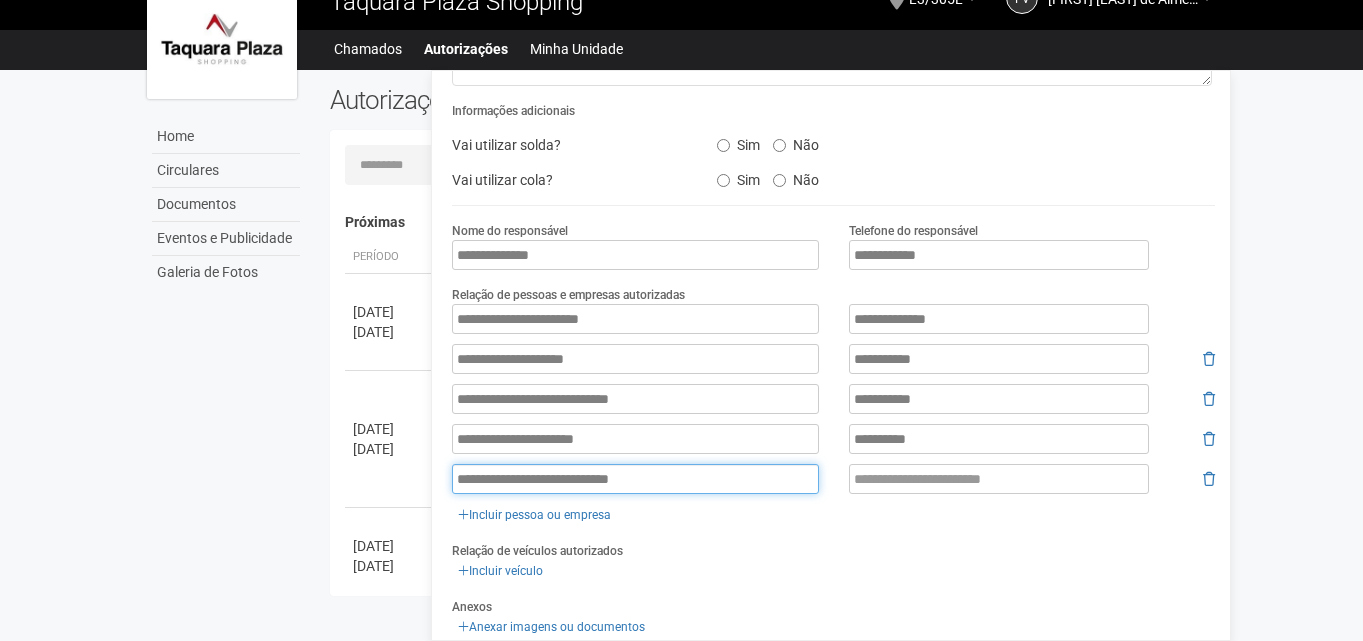 click on "**********" at bounding box center [635, 479] 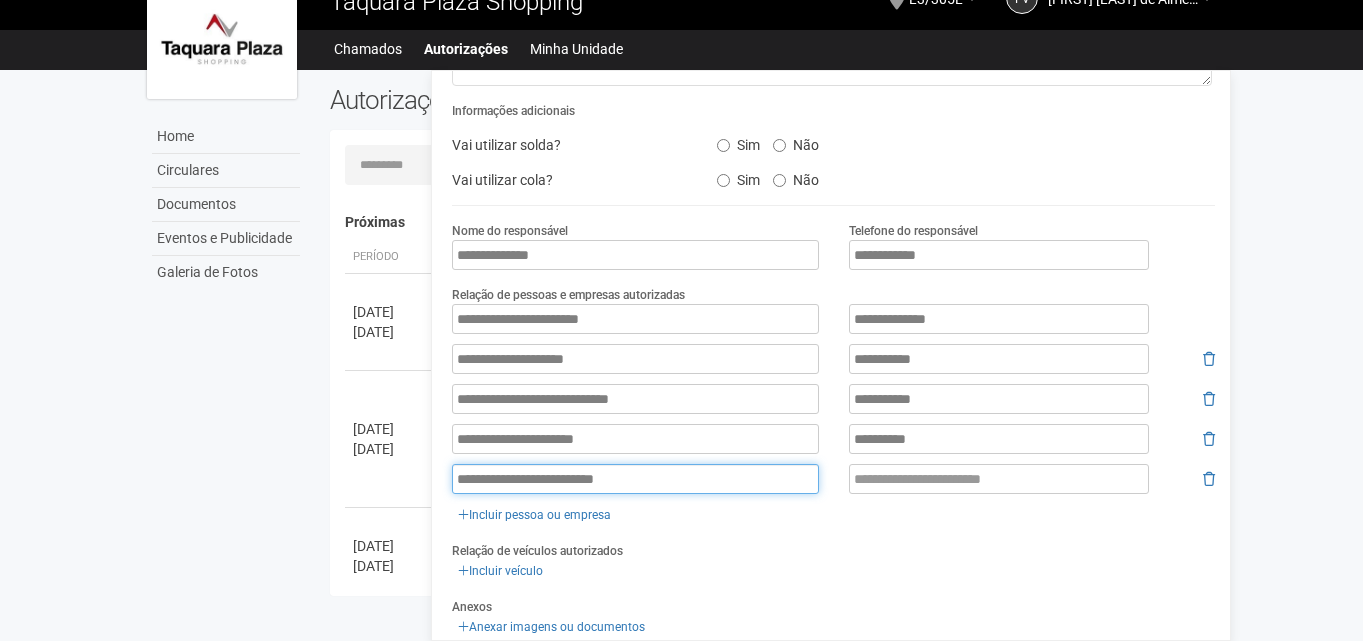 click on "**********" at bounding box center (635, 479) 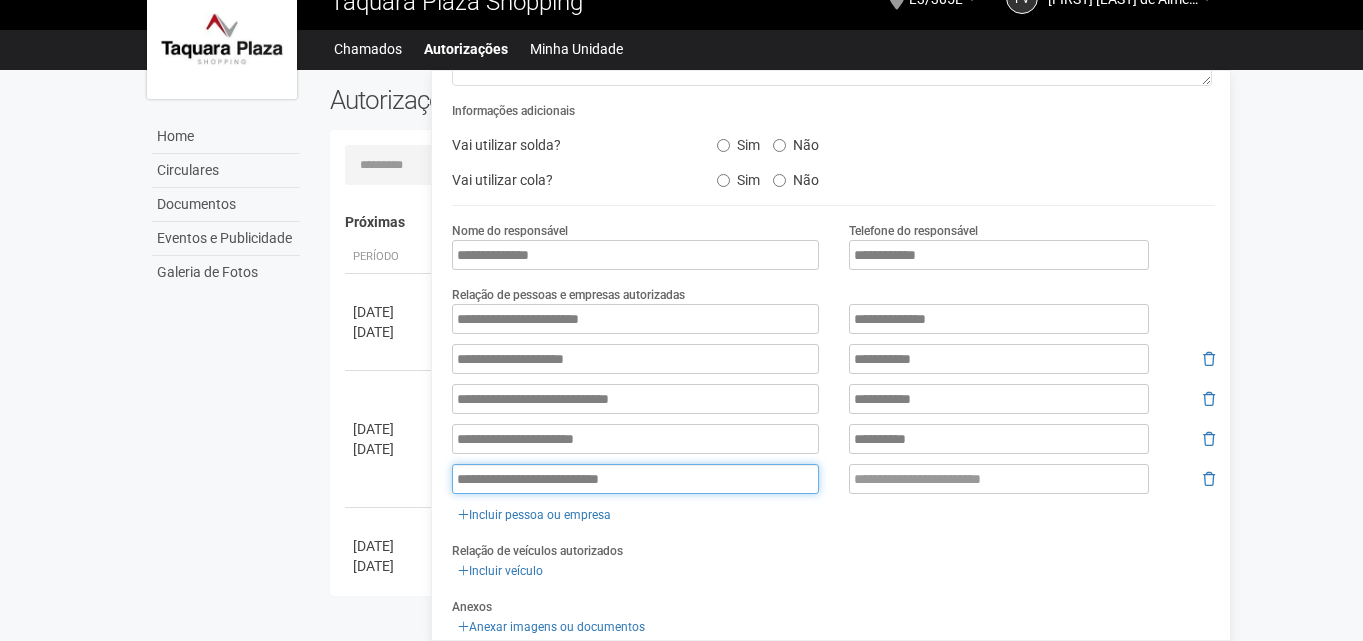 type on "**********" 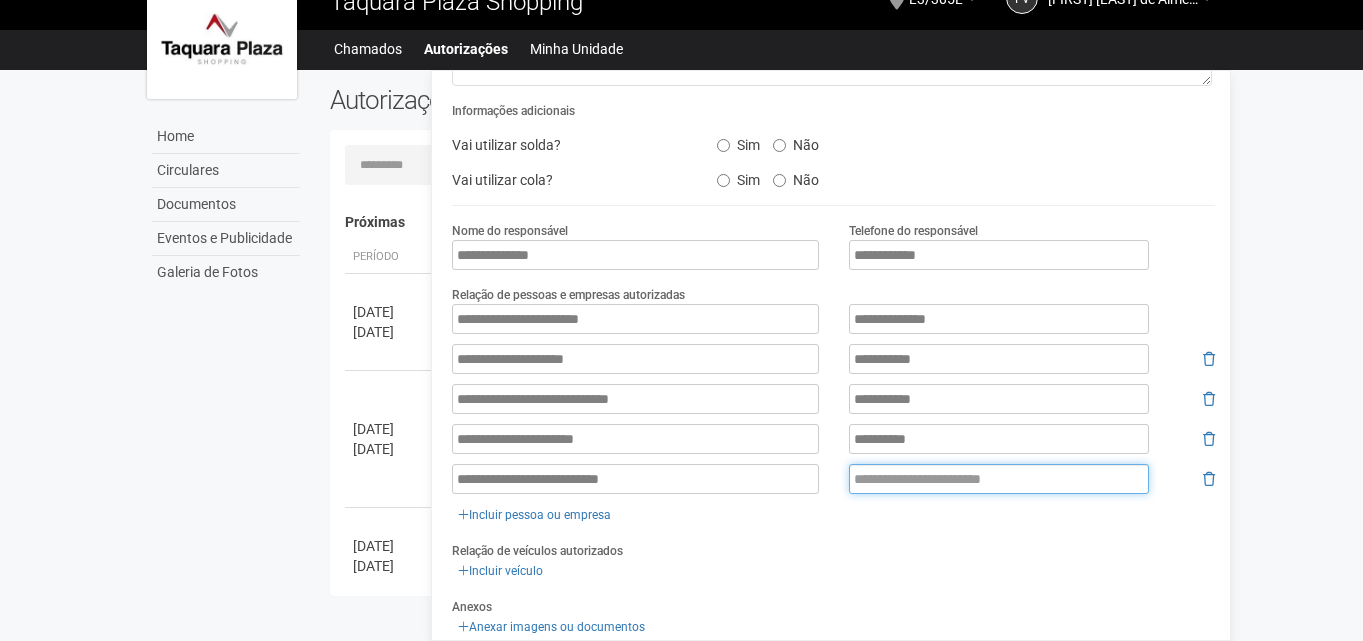 click at bounding box center [999, 479] 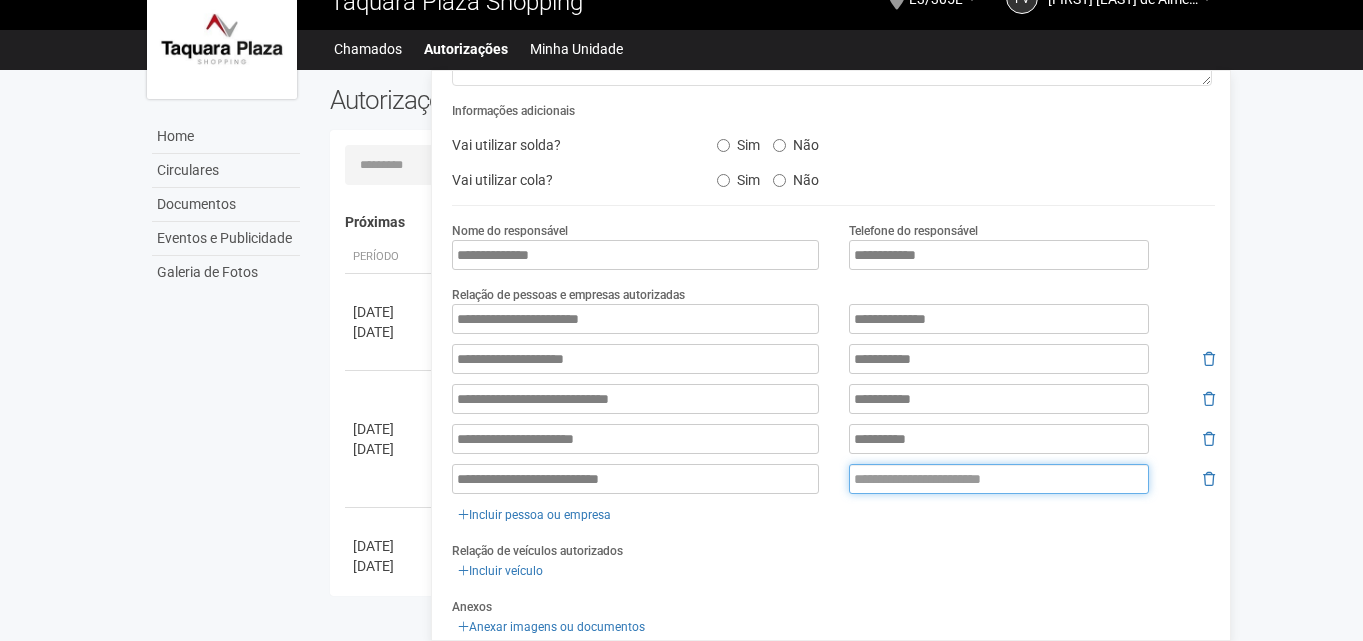 paste on "**********" 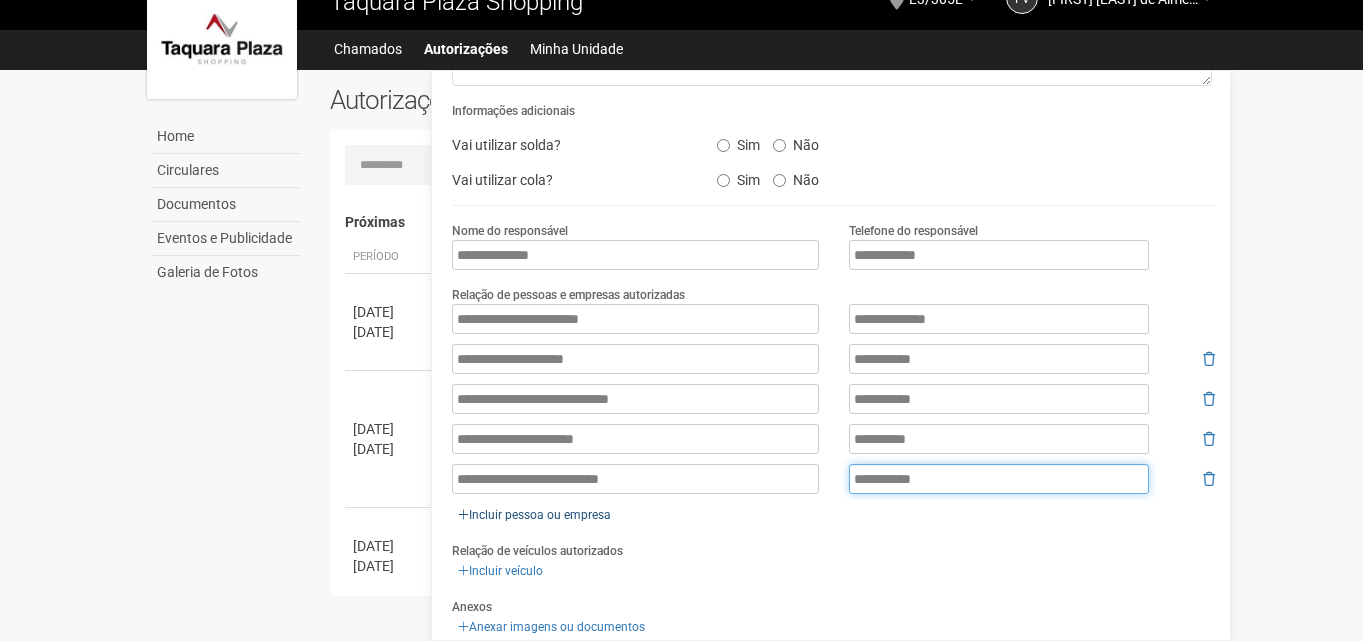type on "**********" 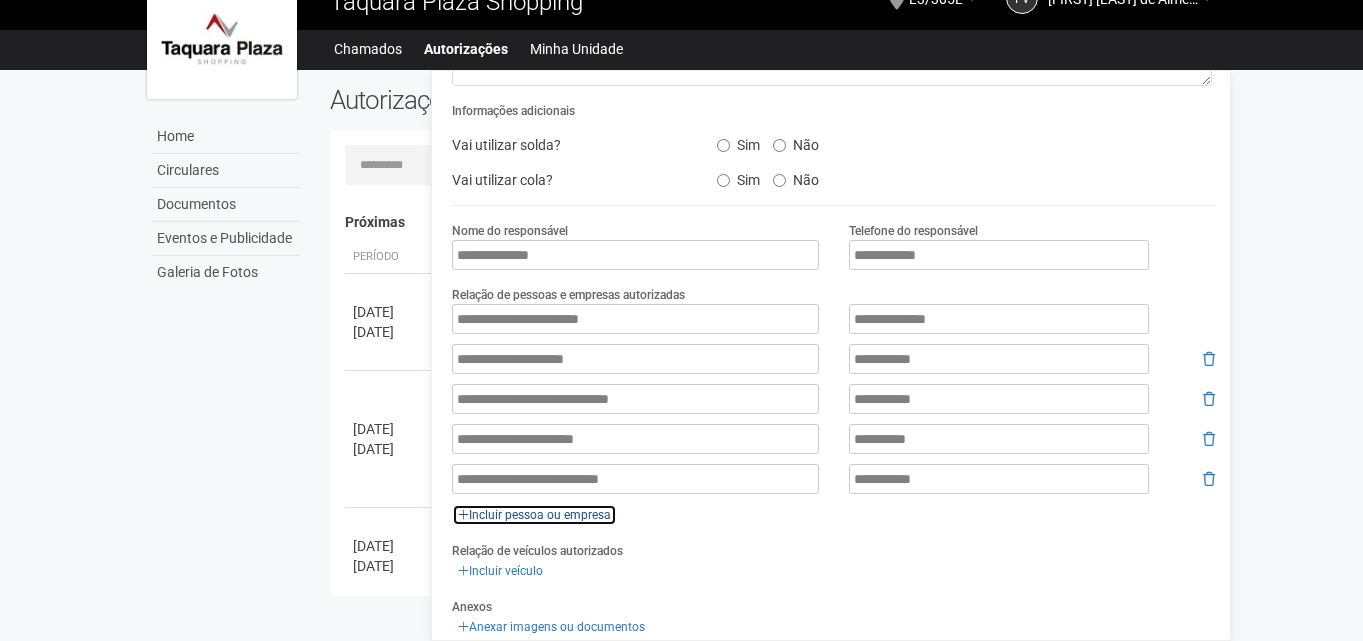 click on "Incluir pessoa ou empresa" at bounding box center [534, 515] 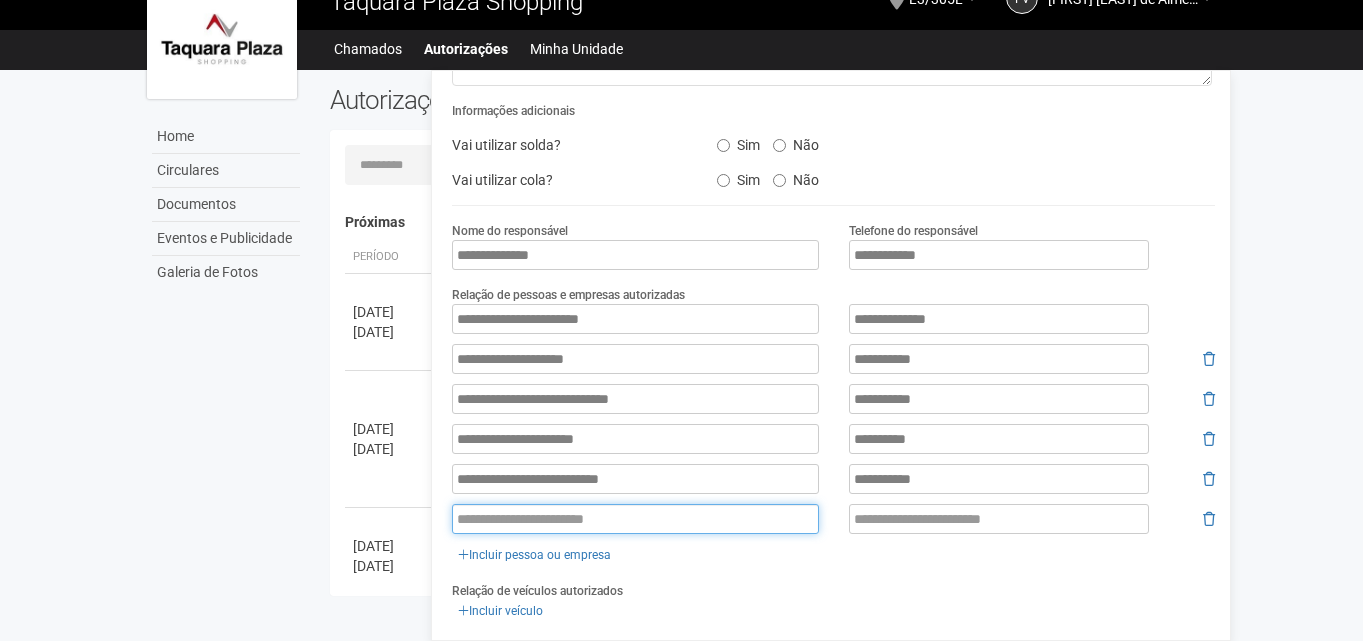 click at bounding box center [635, 519] 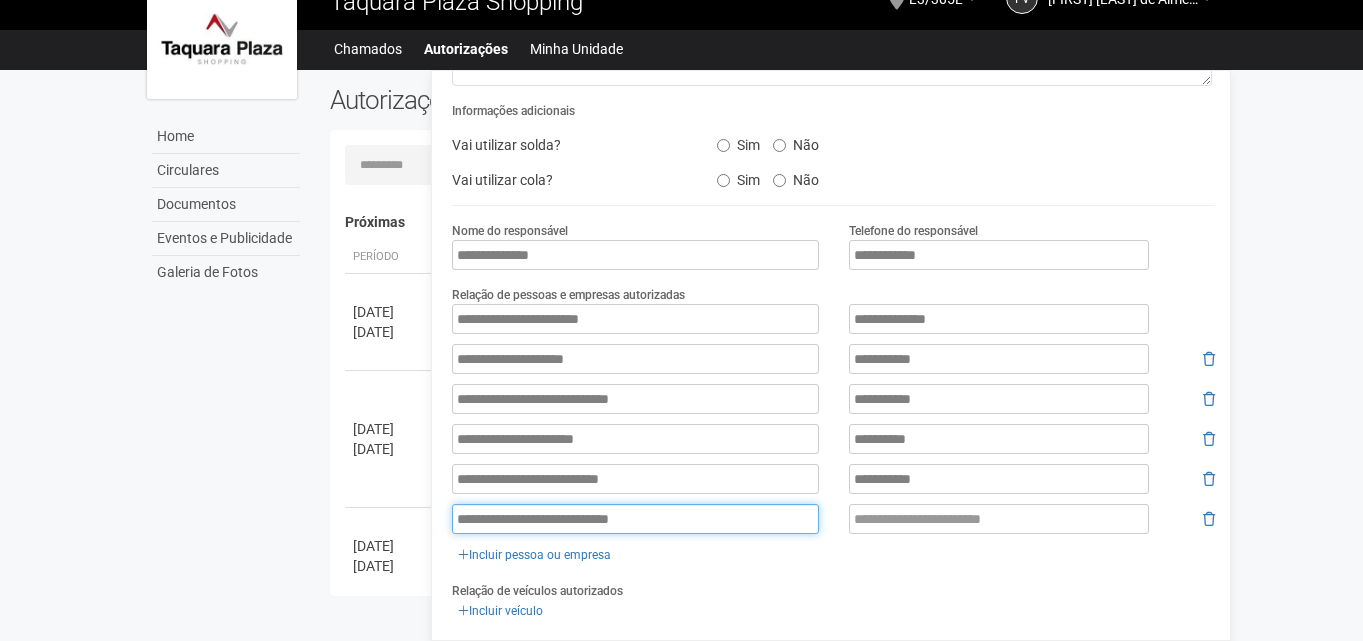 type on "**********" 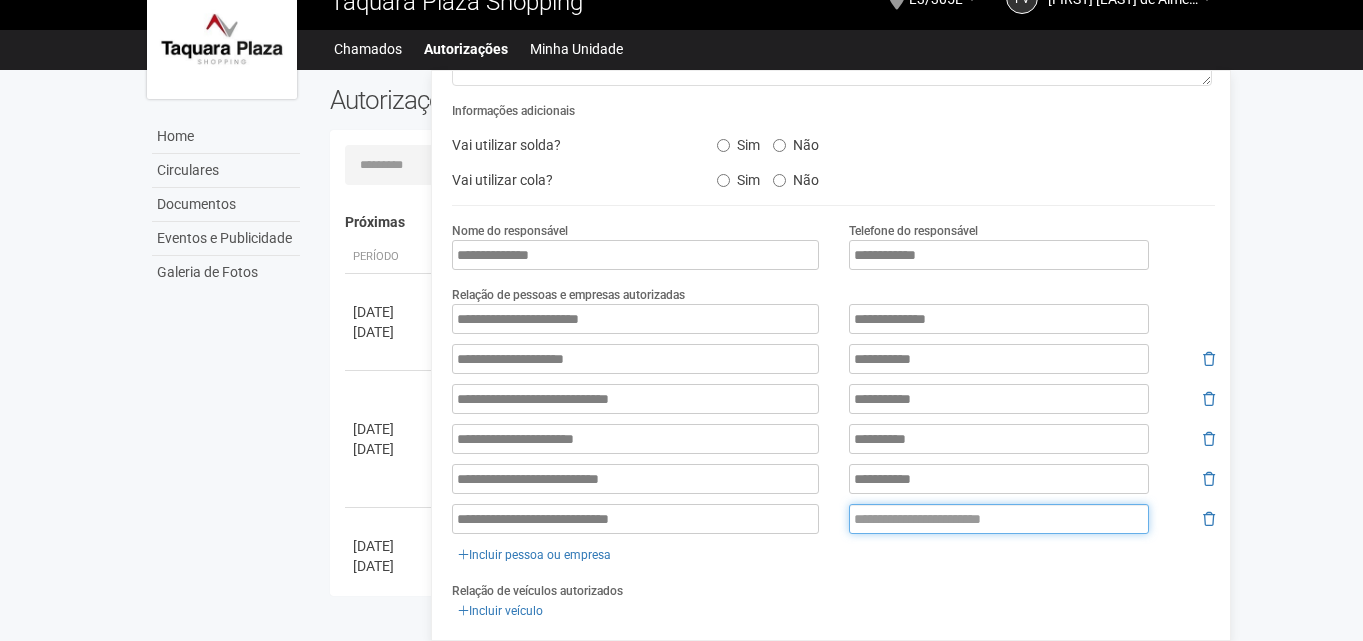 click at bounding box center (999, 519) 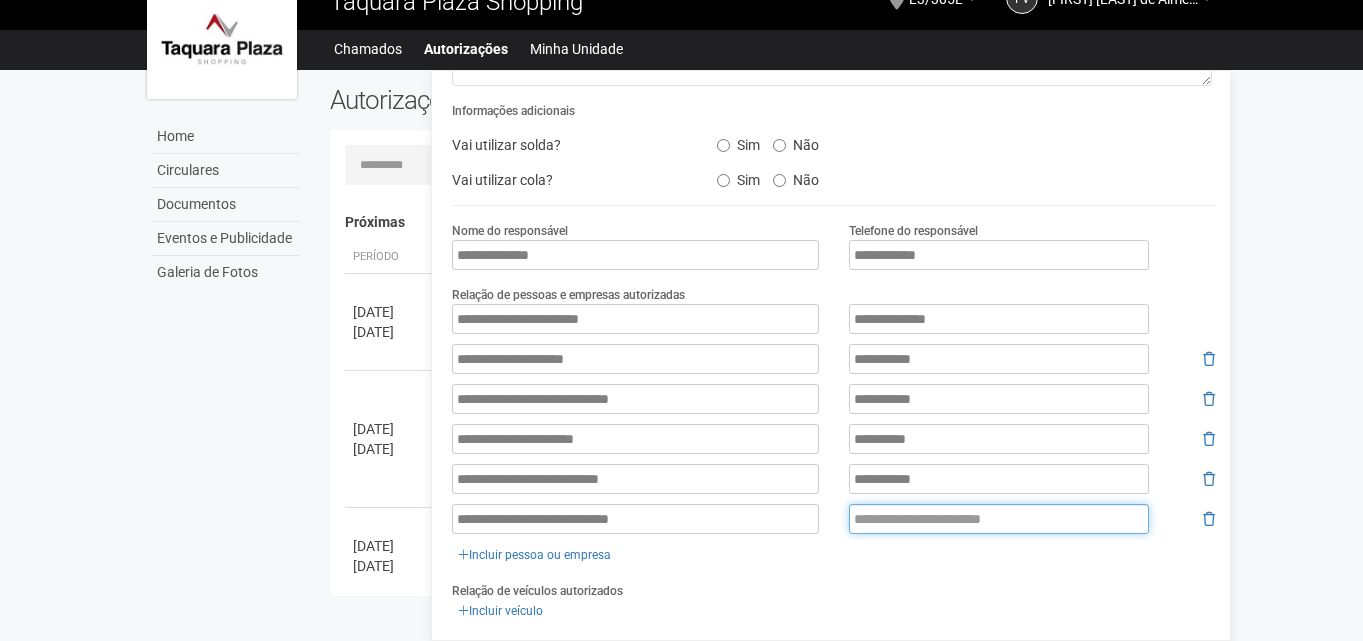 click at bounding box center [999, 519] 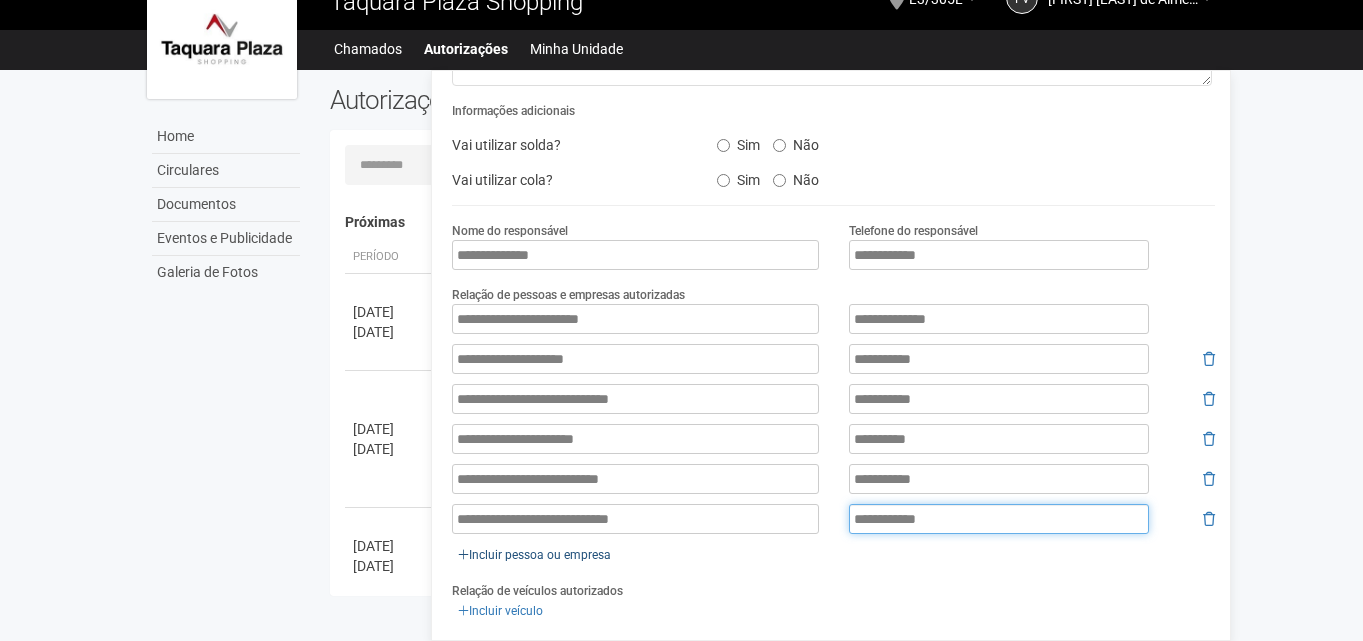 type on "**********" 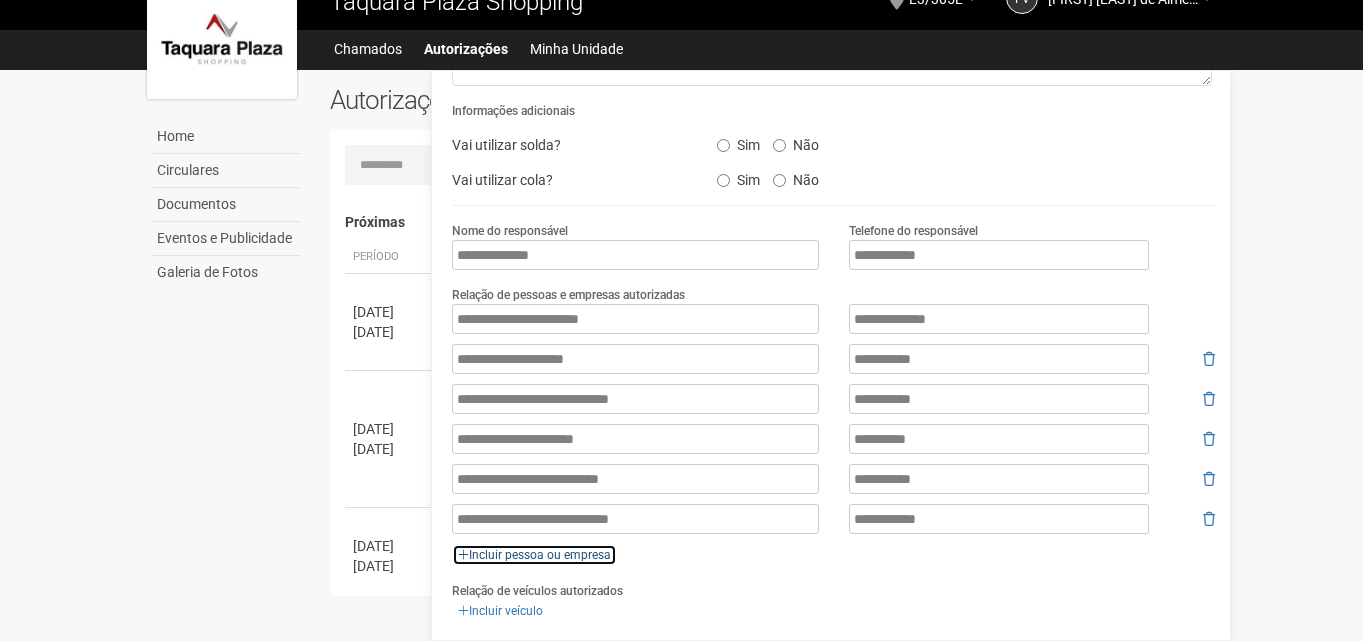 click on "Incluir pessoa ou empresa" at bounding box center [534, 555] 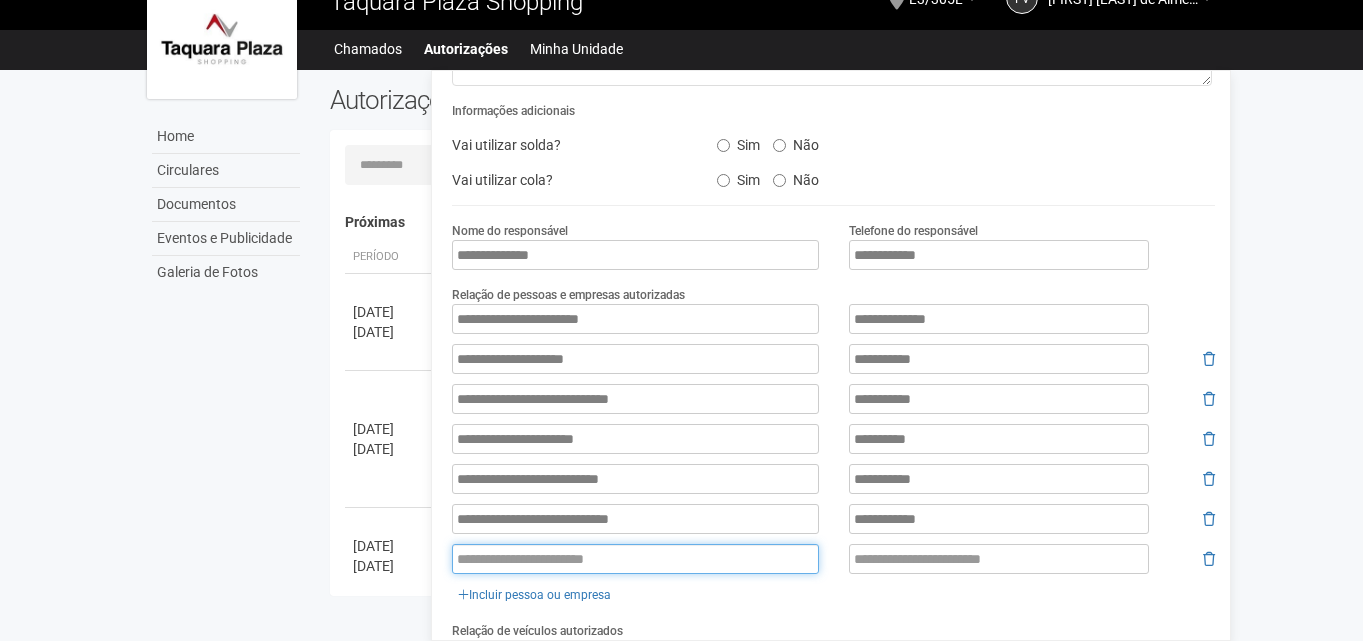 click at bounding box center [635, 559] 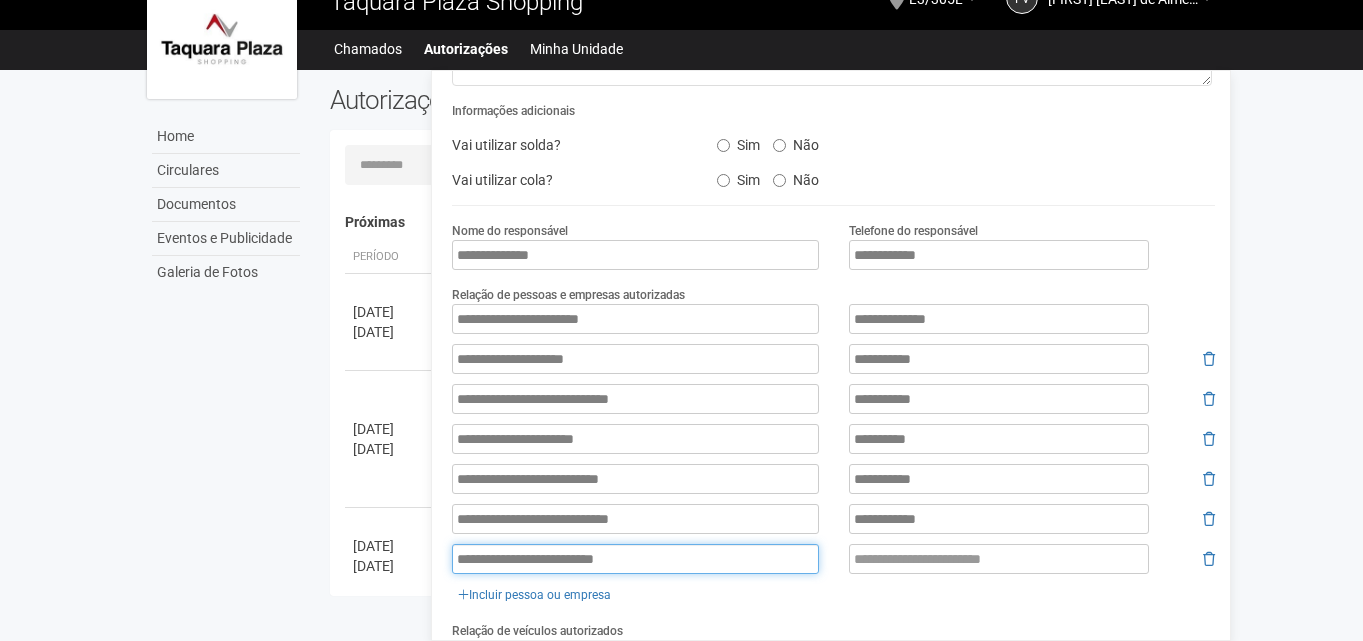 type on "**********" 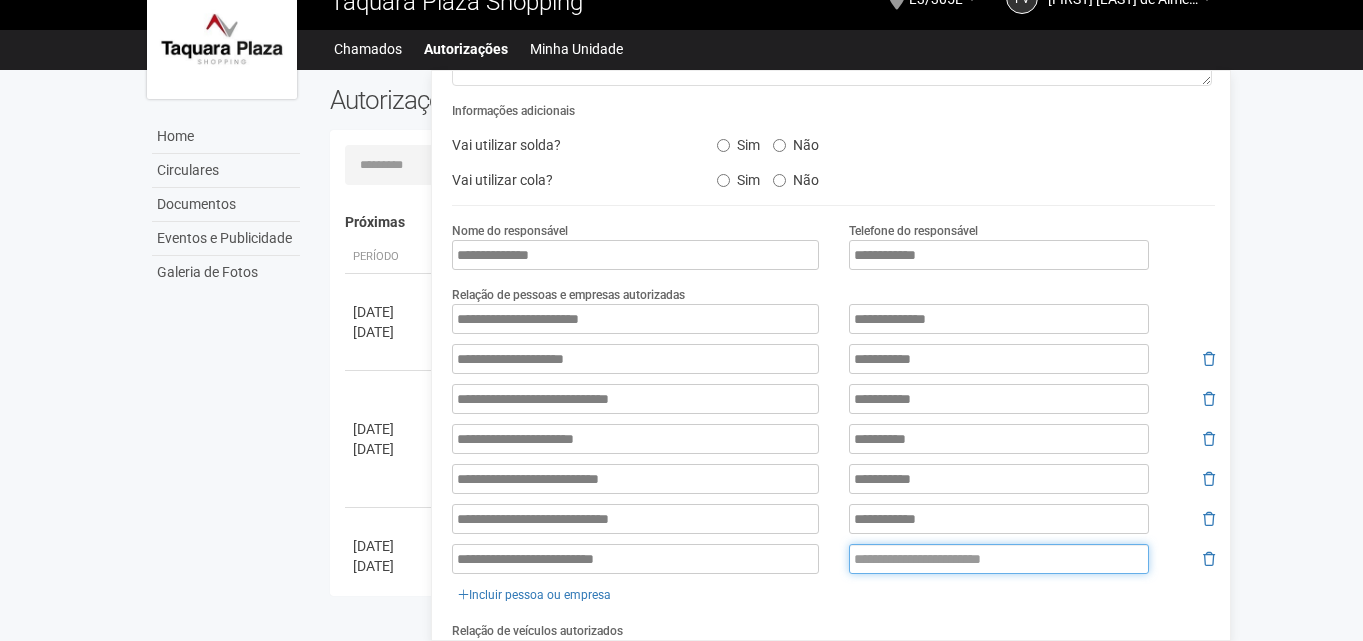 click at bounding box center (999, 559) 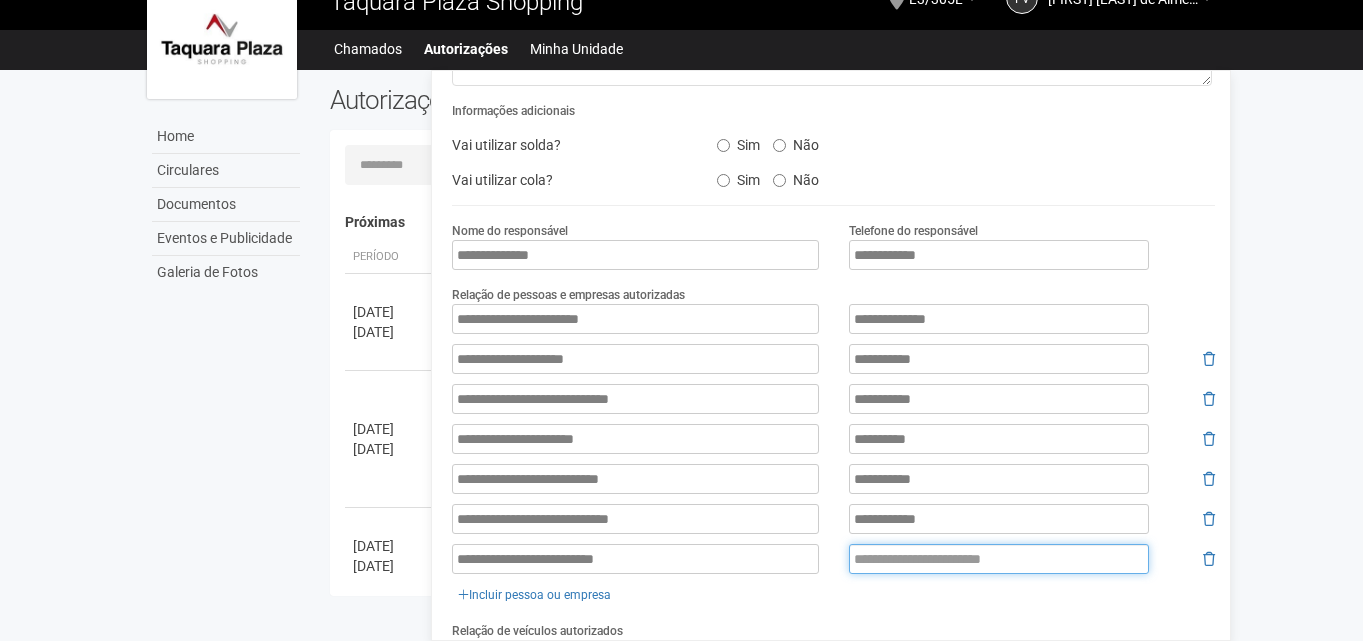 paste on "*********" 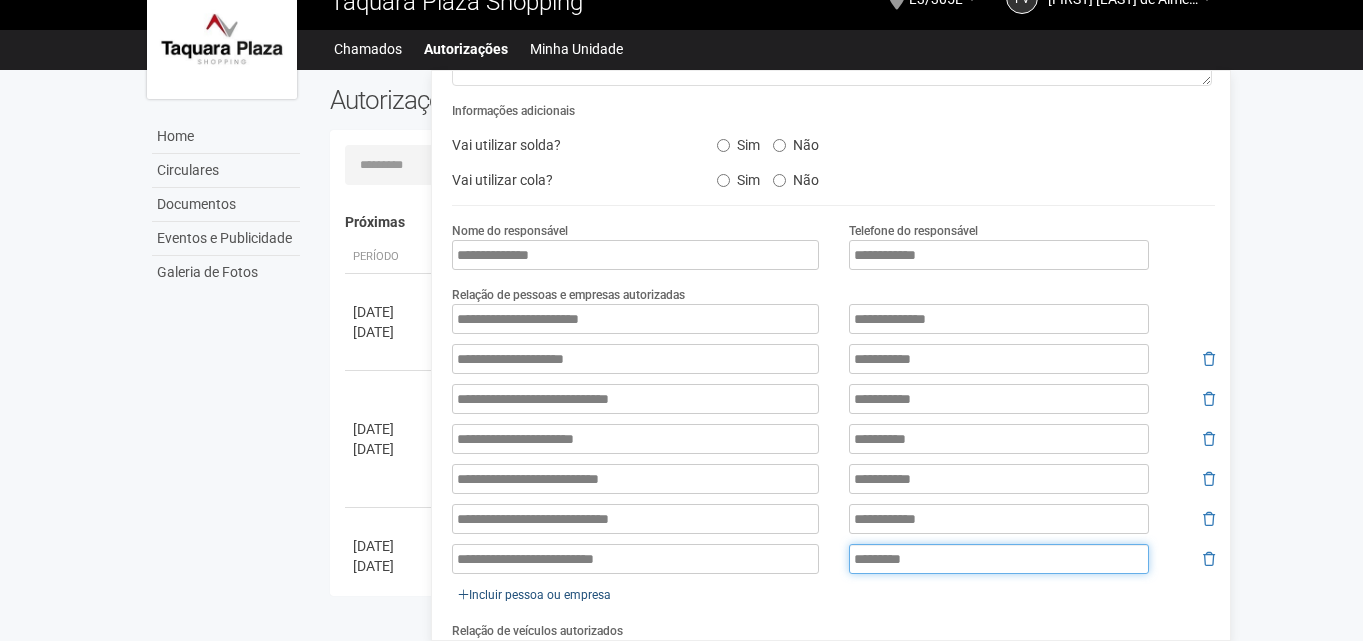 type on "*********" 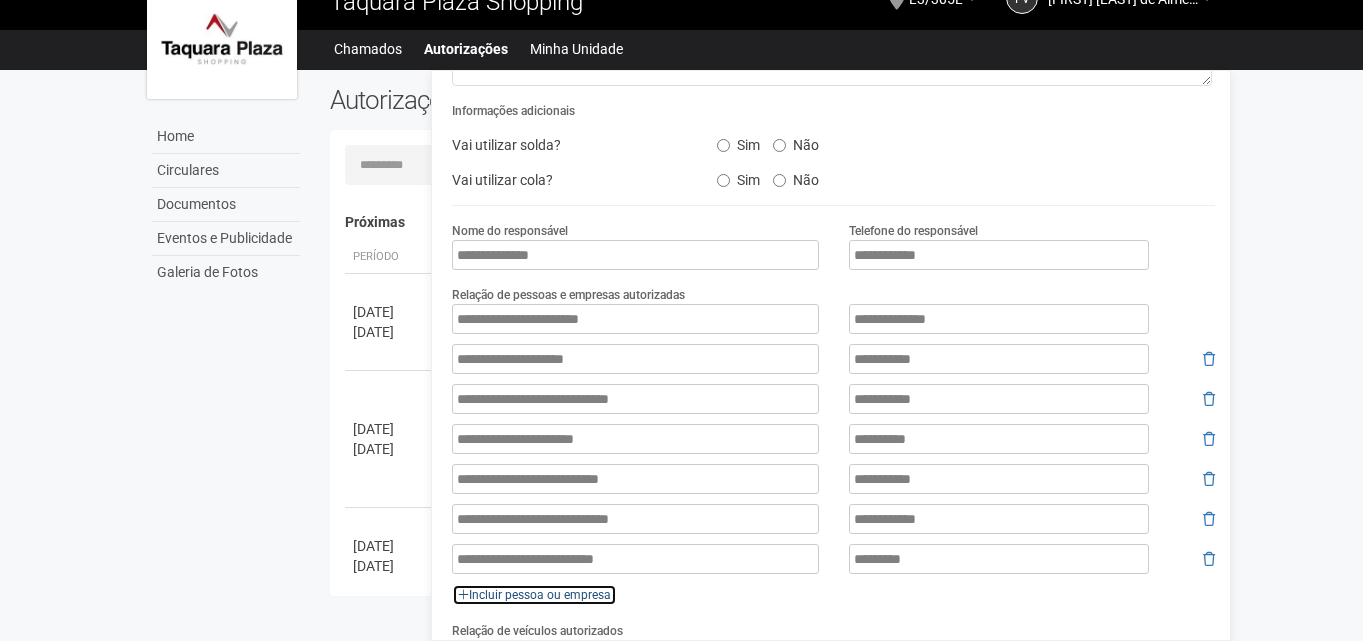 click on "Incluir pessoa ou empresa" at bounding box center (534, 595) 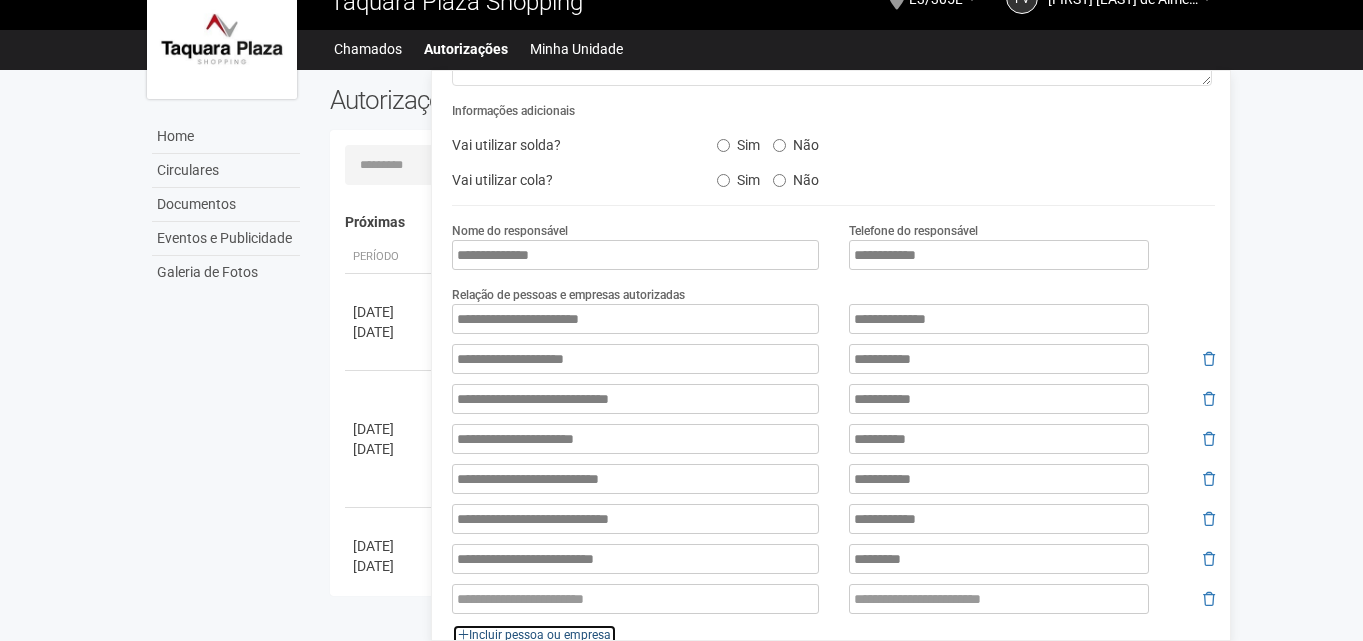 scroll, scrollTop: 361, scrollLeft: 0, axis: vertical 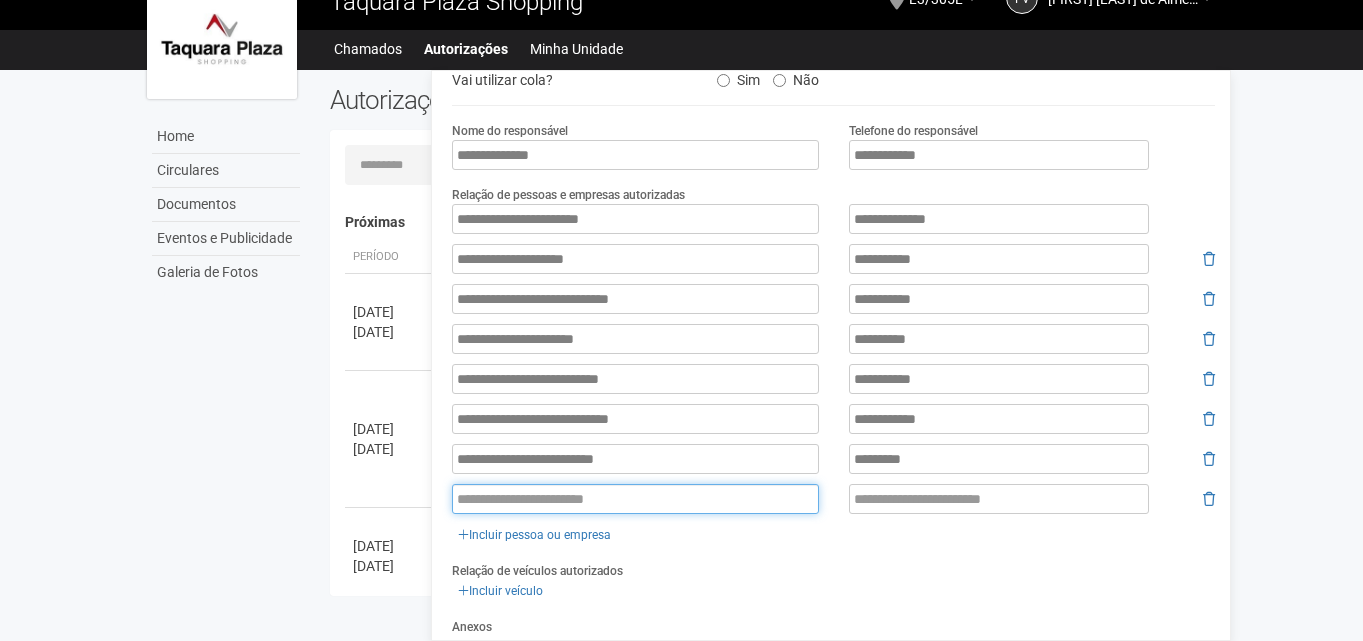 click at bounding box center [635, 499] 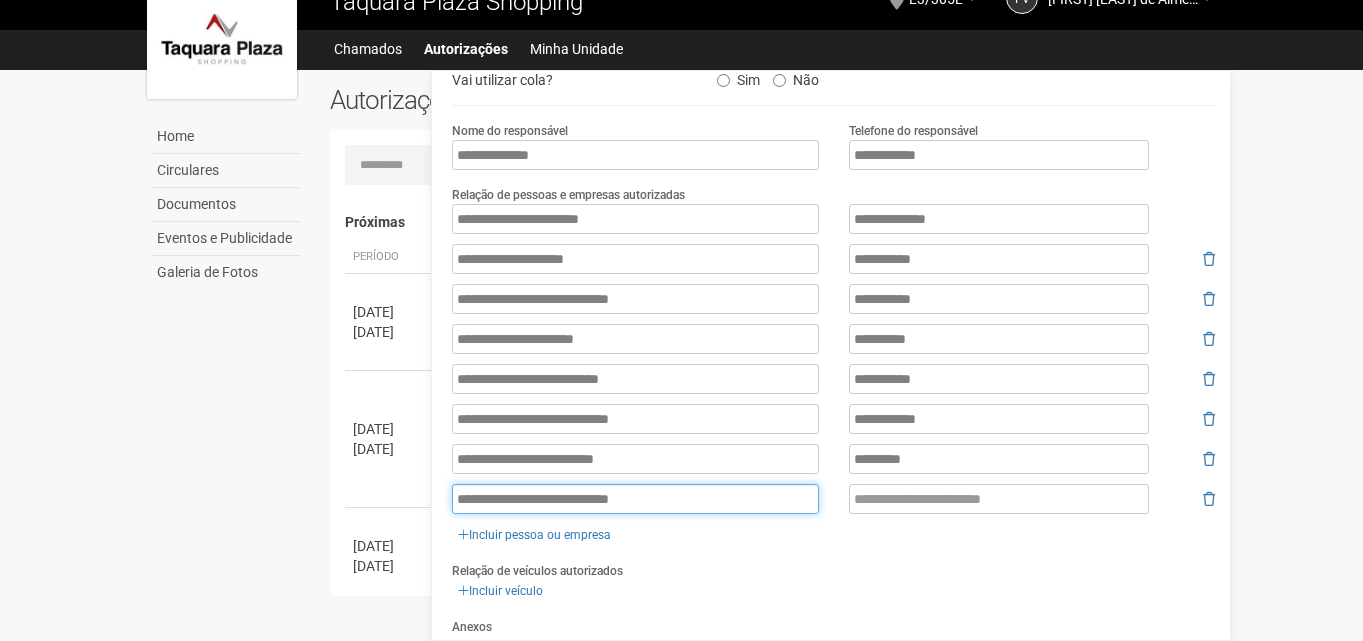 drag, startPoint x: 633, startPoint y: 491, endPoint x: 678, endPoint y: 491, distance: 45 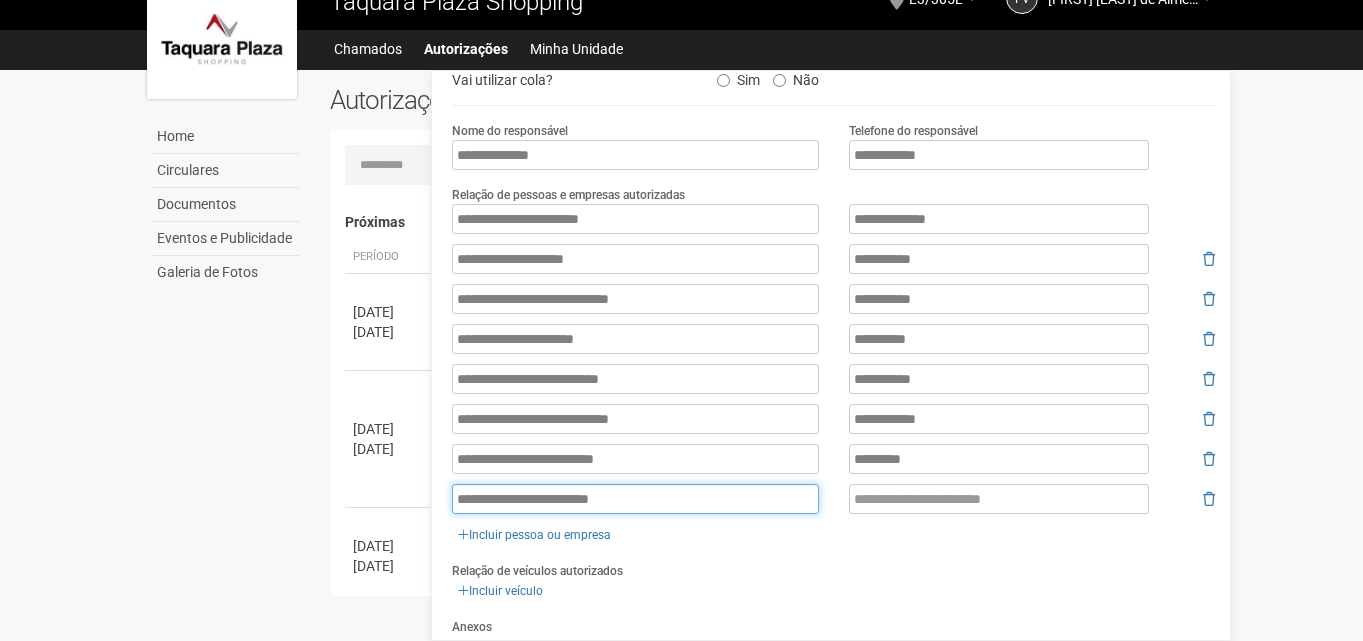 type on "**********" 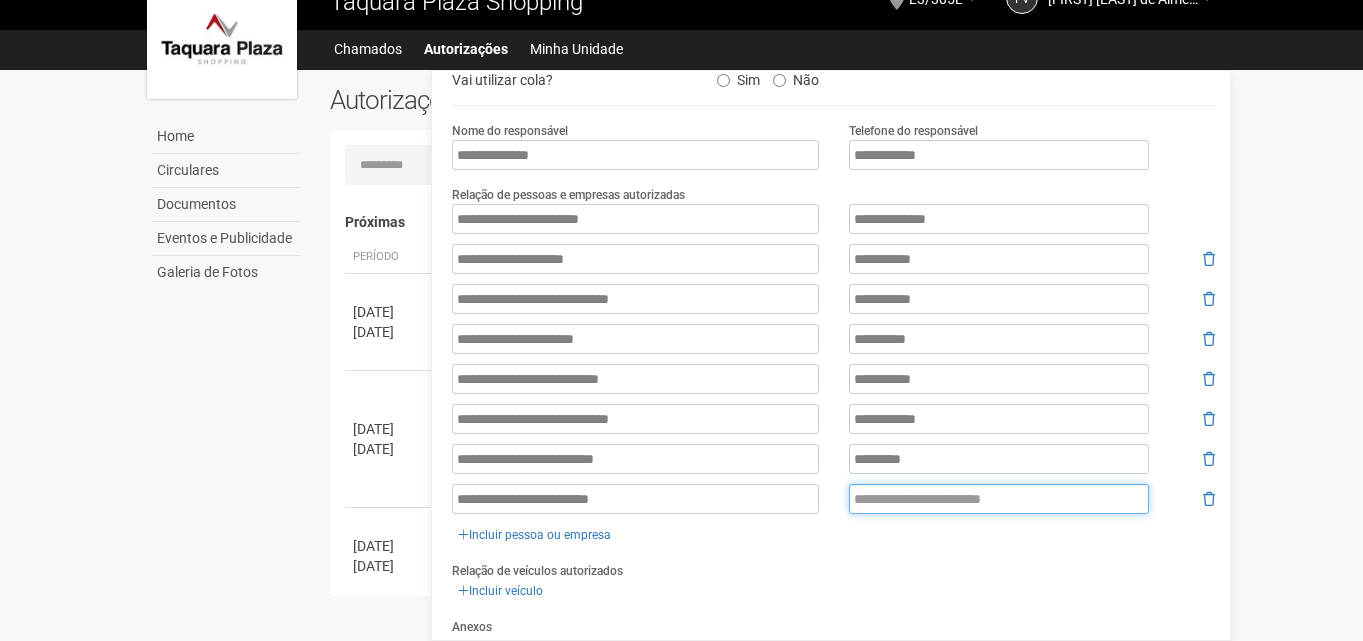 click at bounding box center (999, 499) 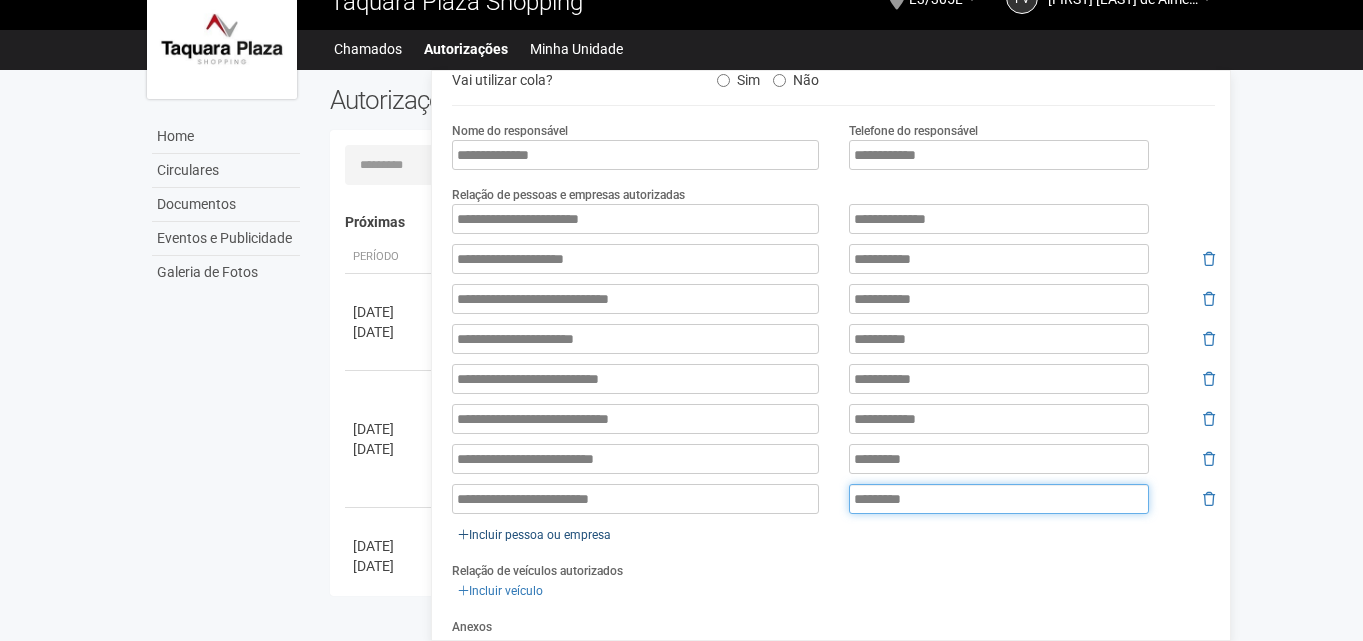 type on "*********" 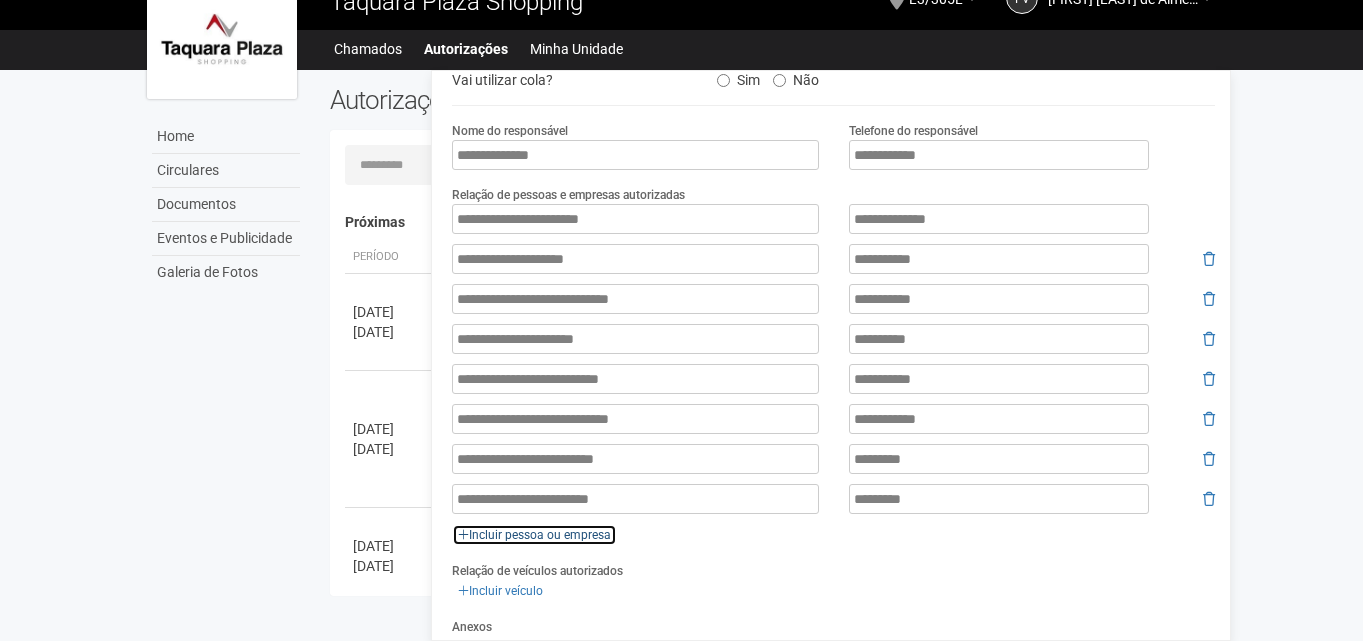click on "Incluir pessoa ou empresa" at bounding box center (534, 535) 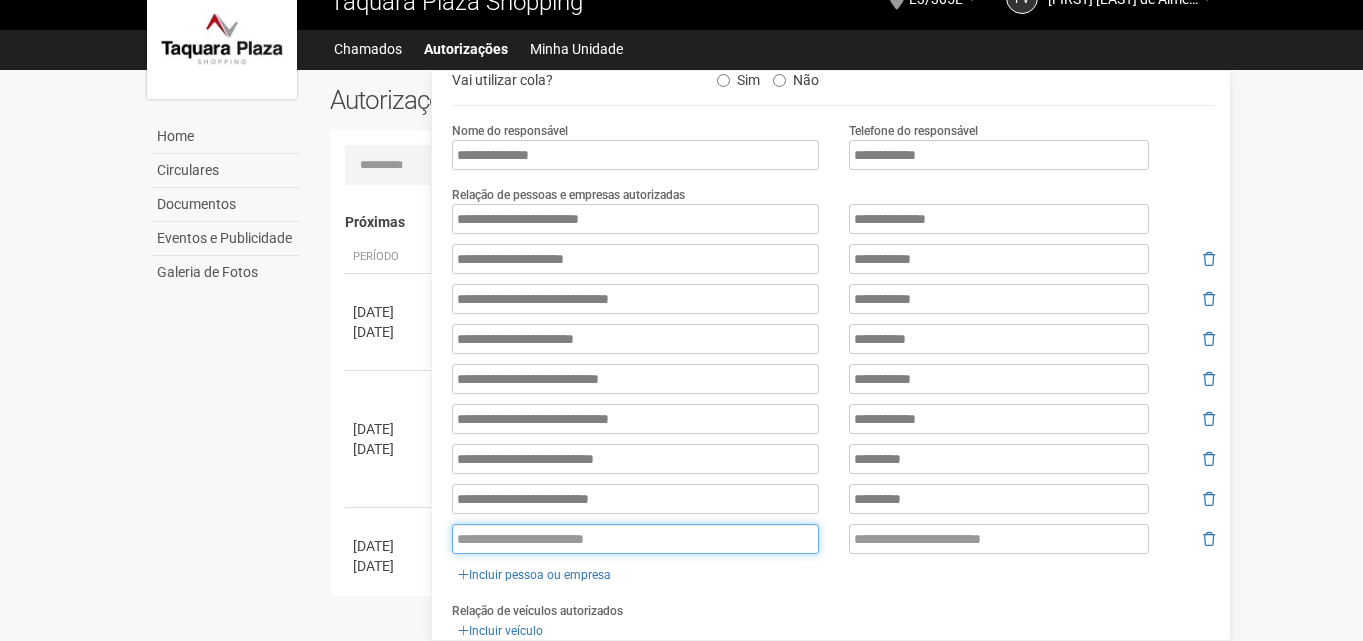 click at bounding box center (635, 539) 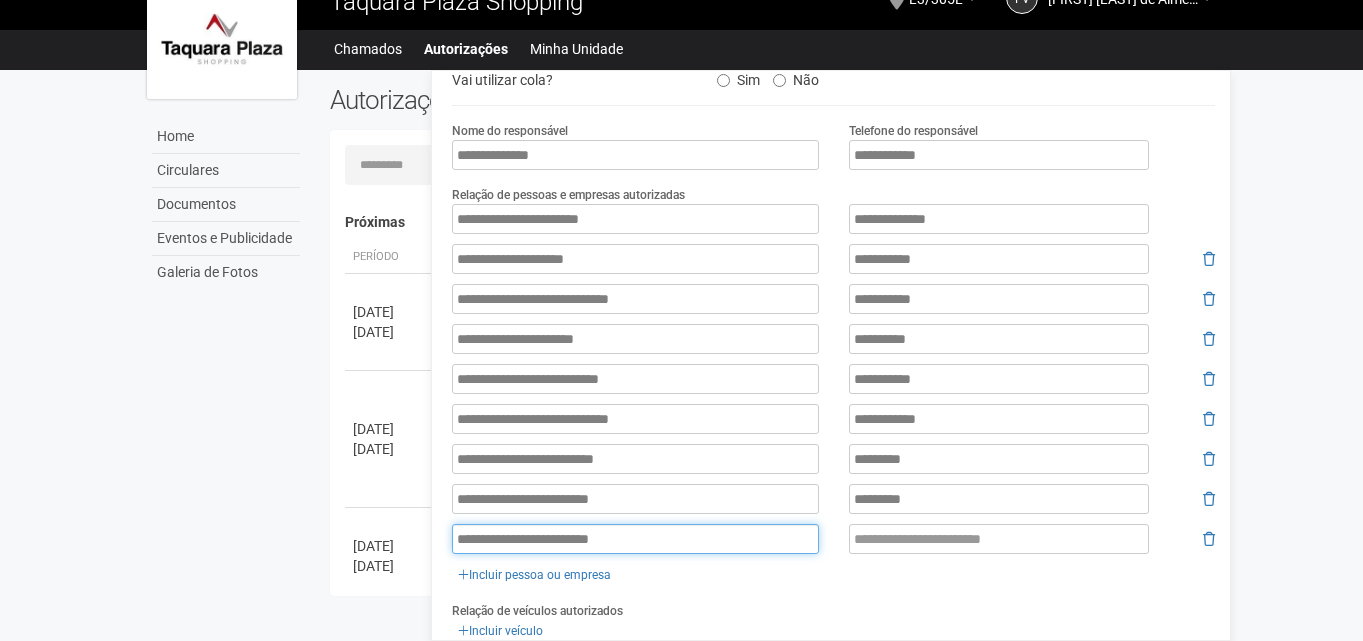 type on "**********" 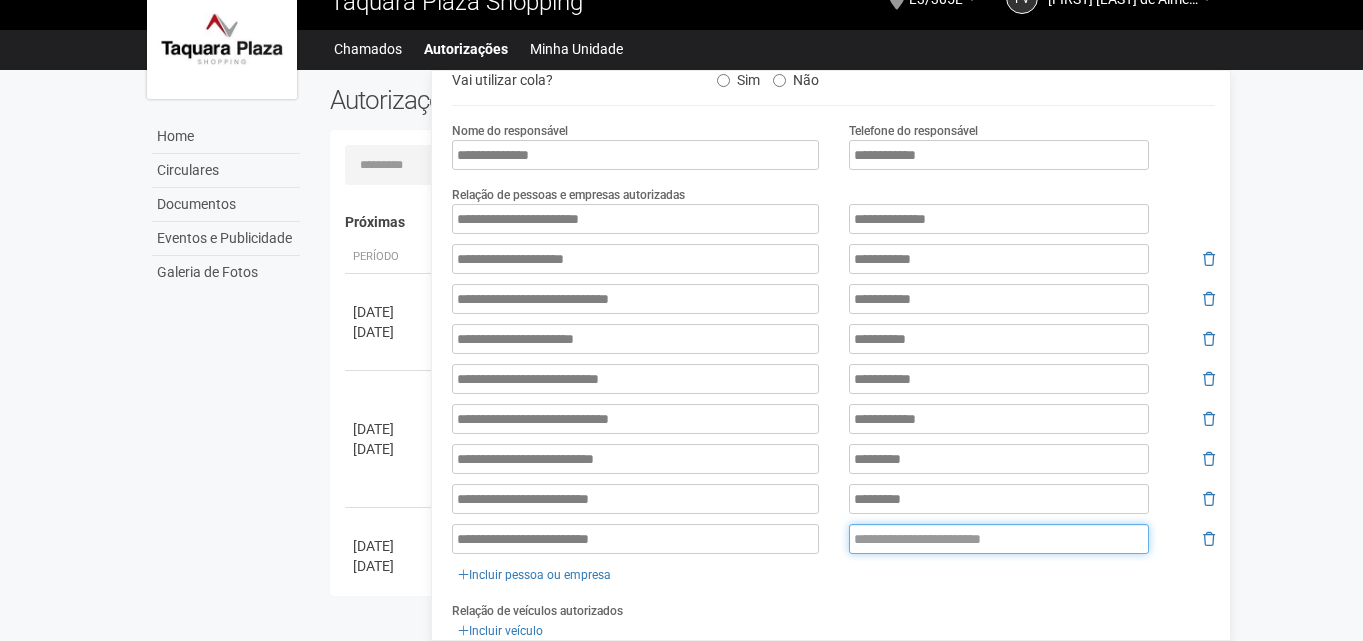 click at bounding box center [999, 539] 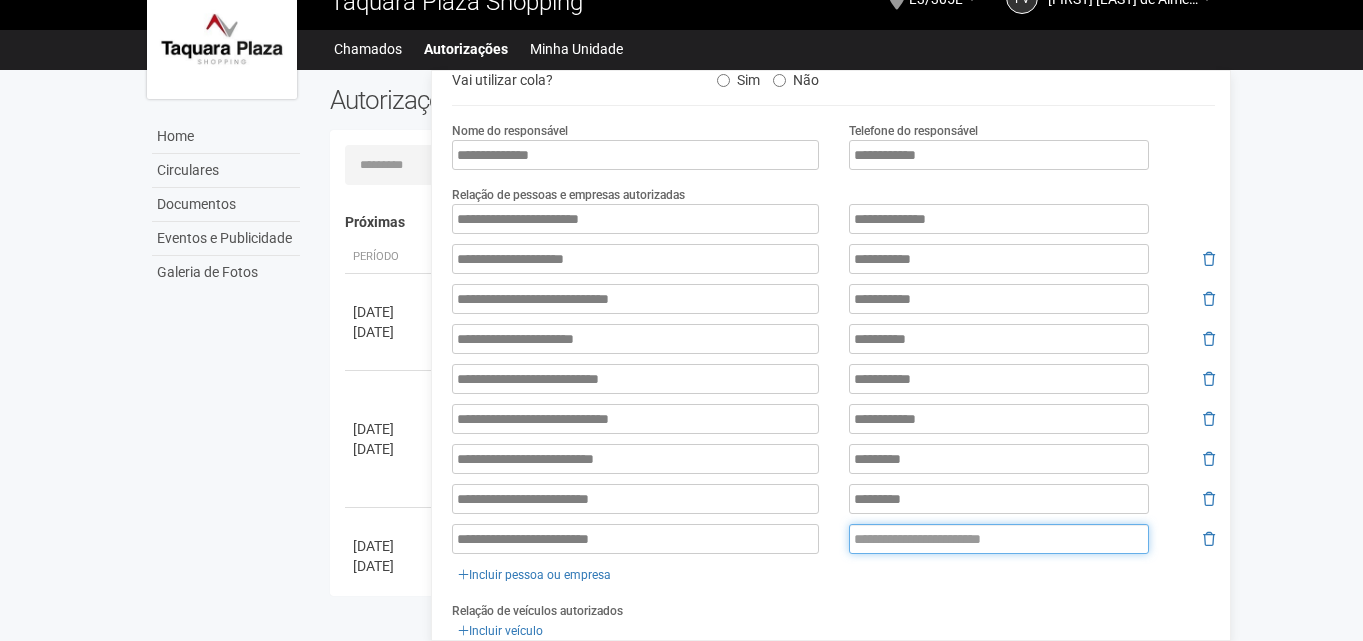 paste on "**********" 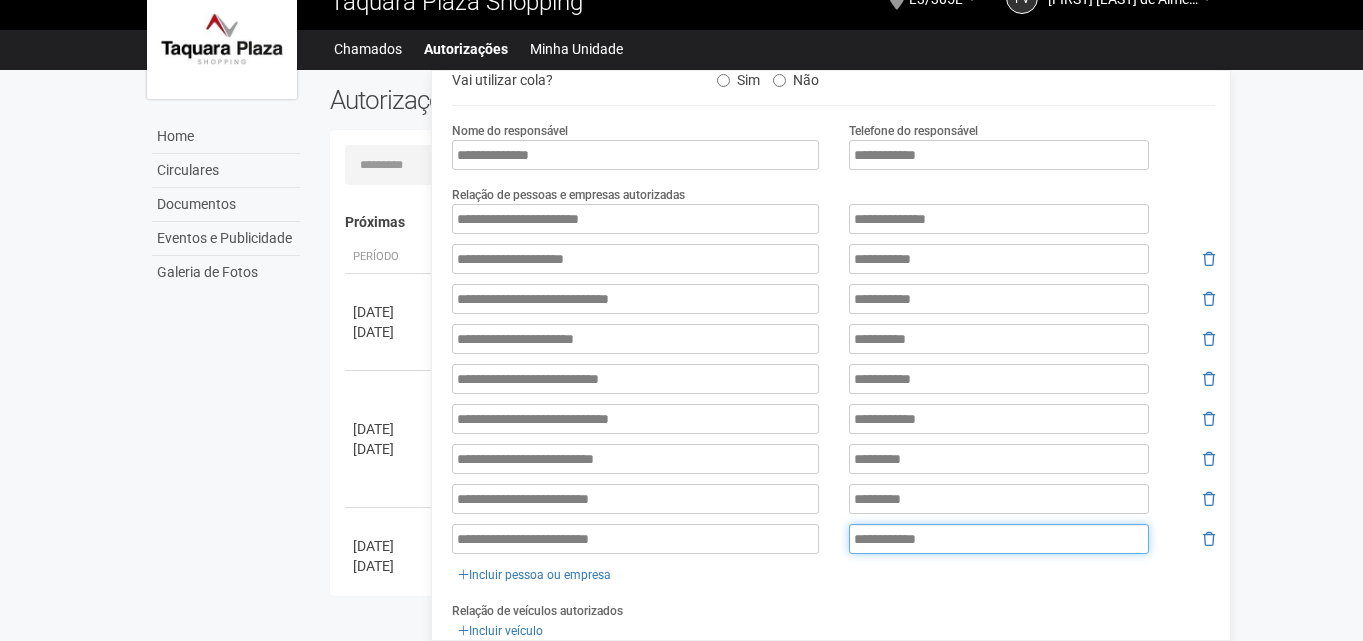 type on "**********" 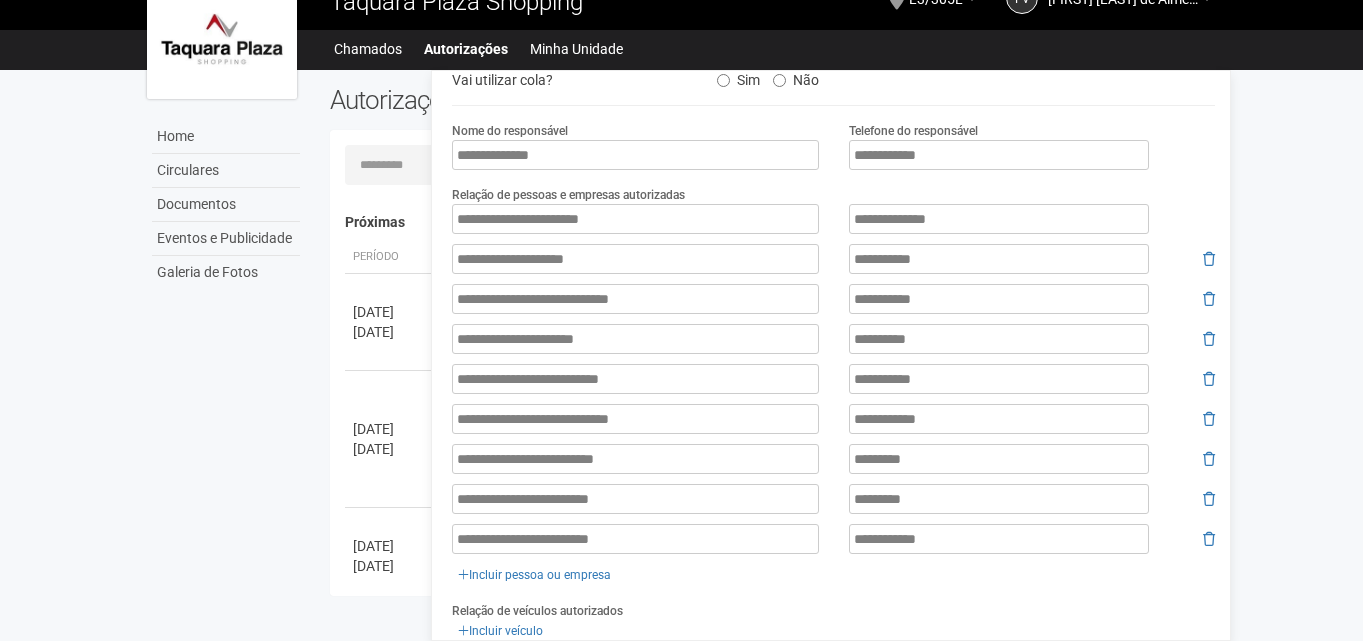 click on "**********" at bounding box center (833, 299) 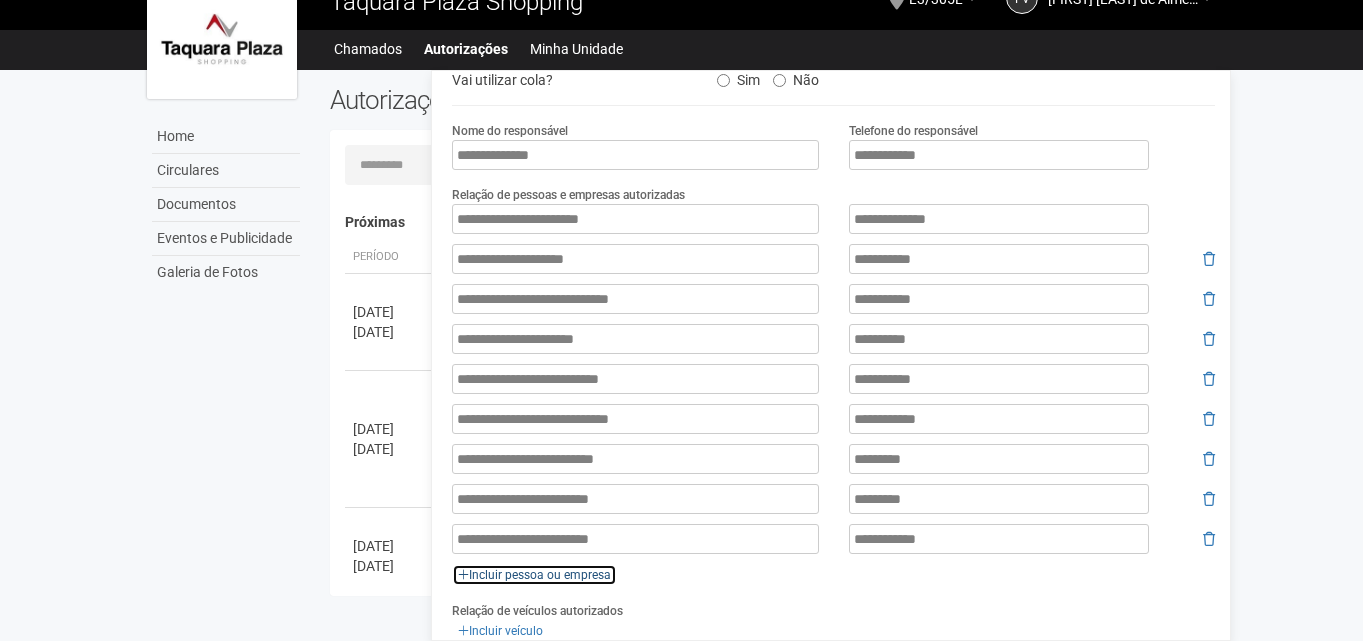 click on "Incluir pessoa ou empresa" at bounding box center (534, 575) 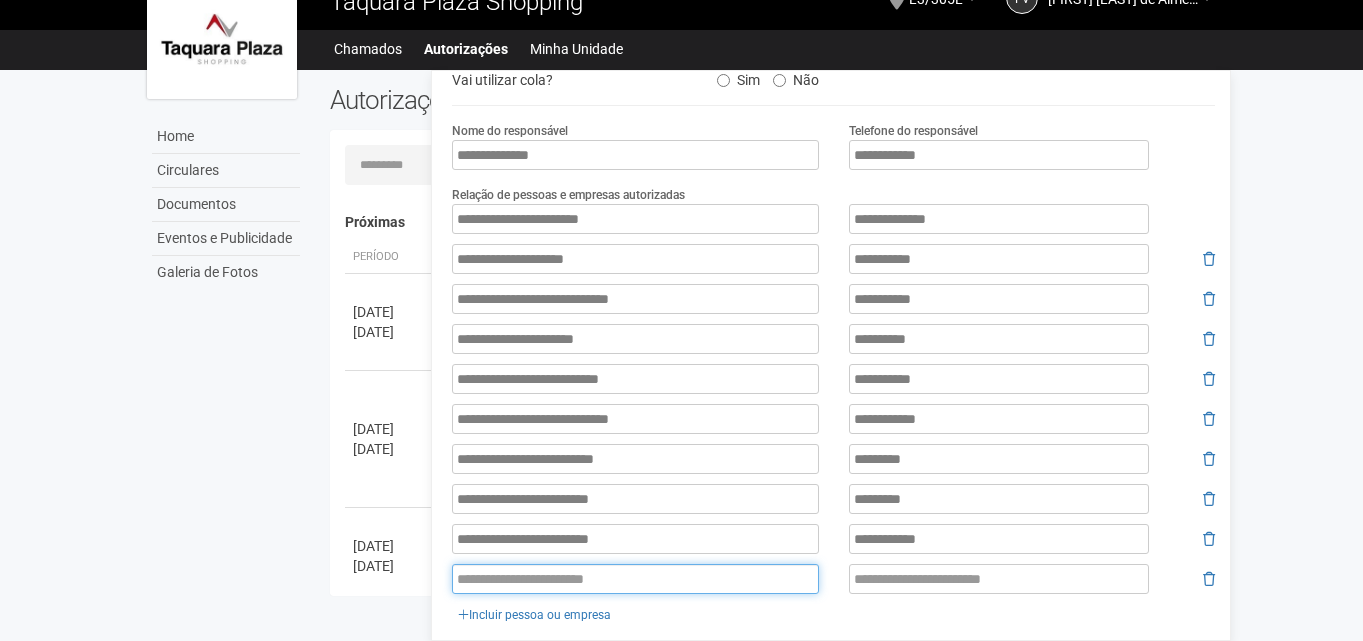 click at bounding box center (635, 579) 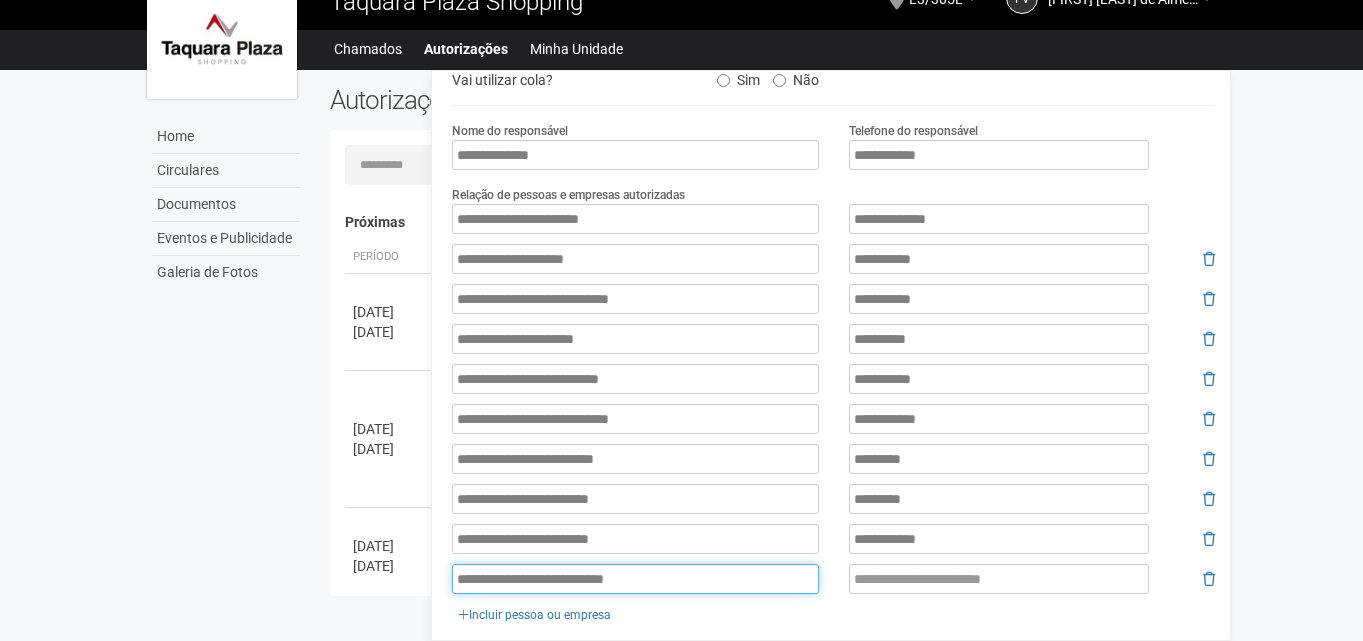 type on "**********" 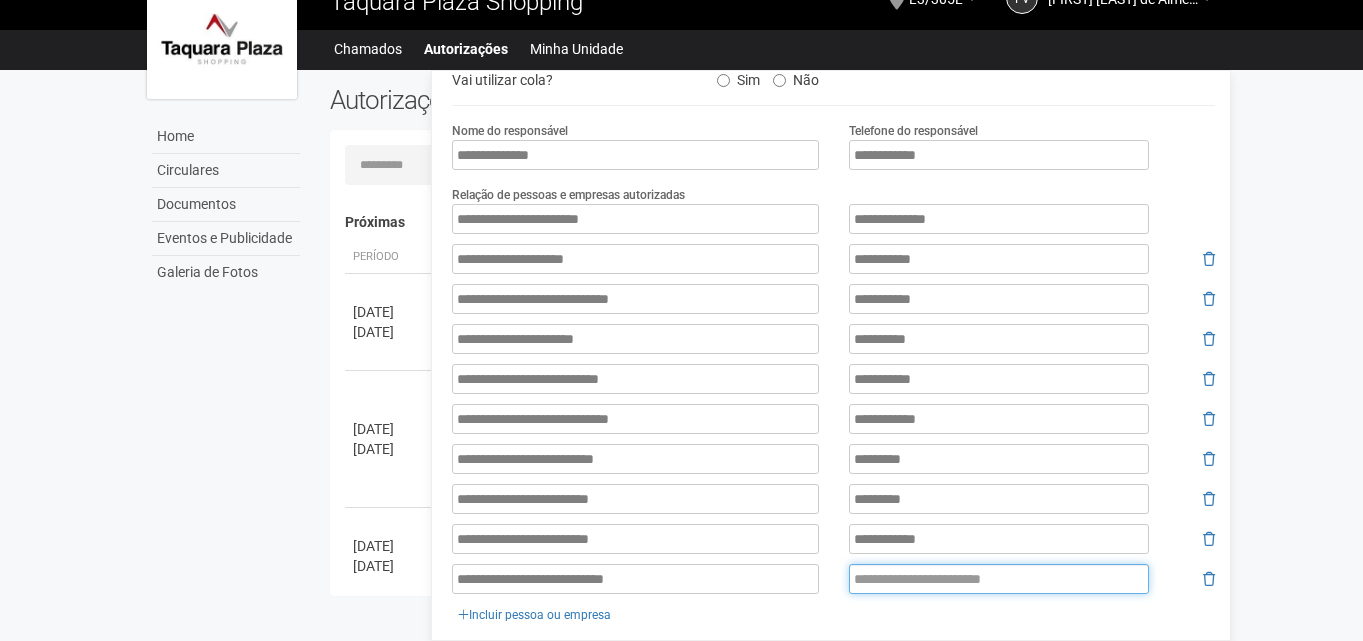 click at bounding box center (999, 579) 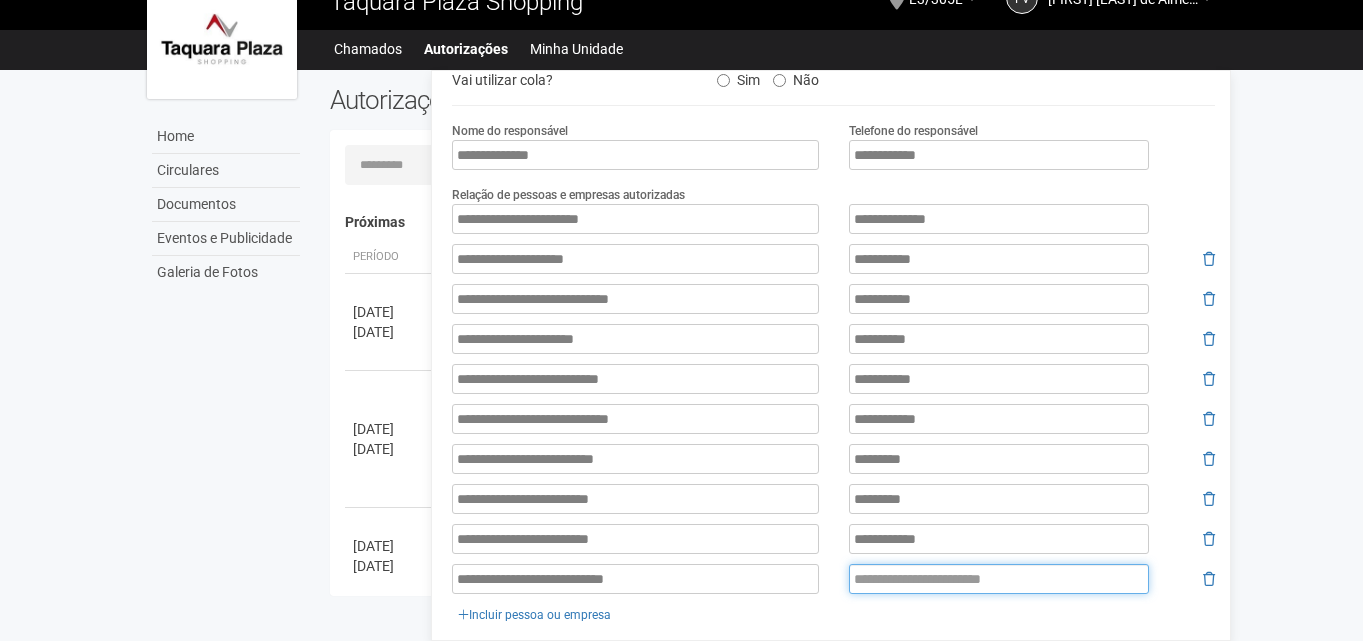 paste on "*******" 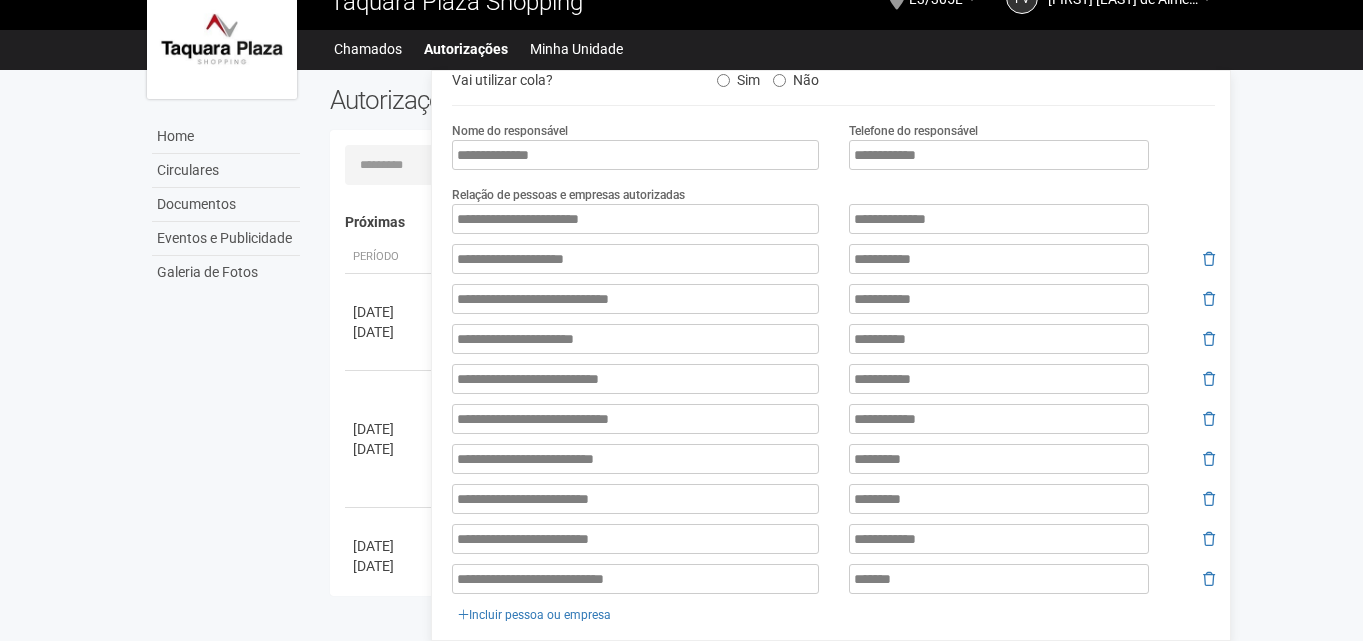 click on "**********" at bounding box center (833, 415) 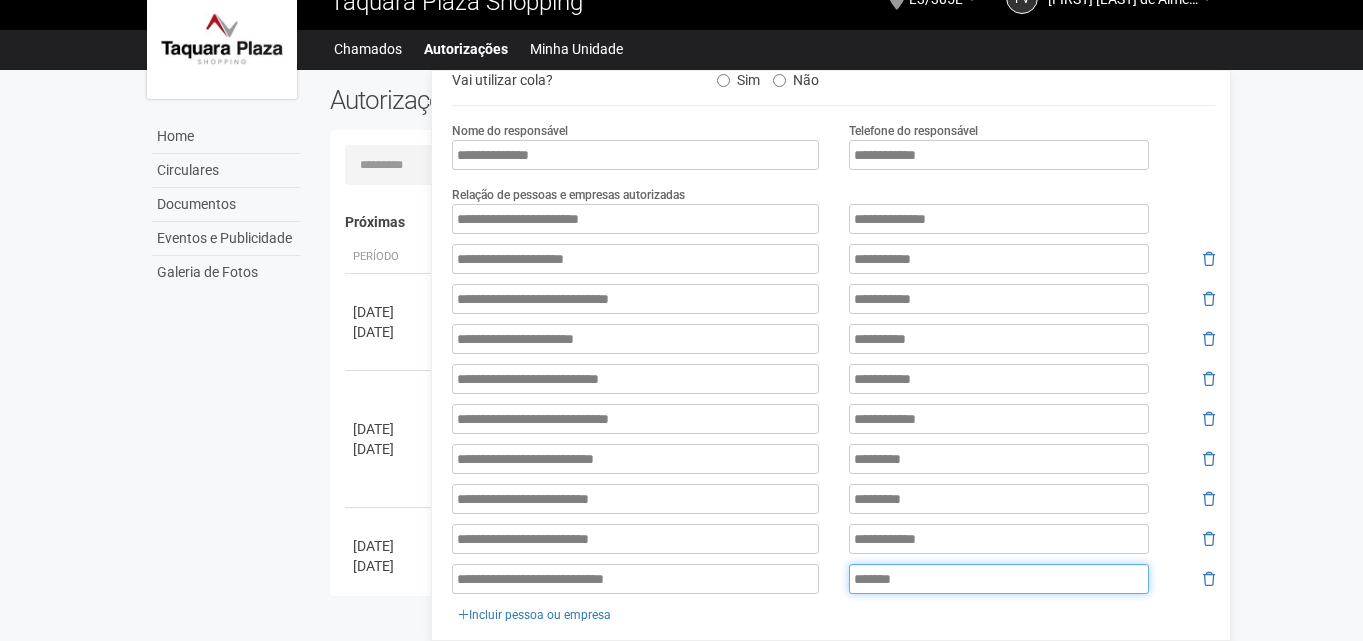 drag, startPoint x: 922, startPoint y: 576, endPoint x: 680, endPoint y: 559, distance: 242.59637 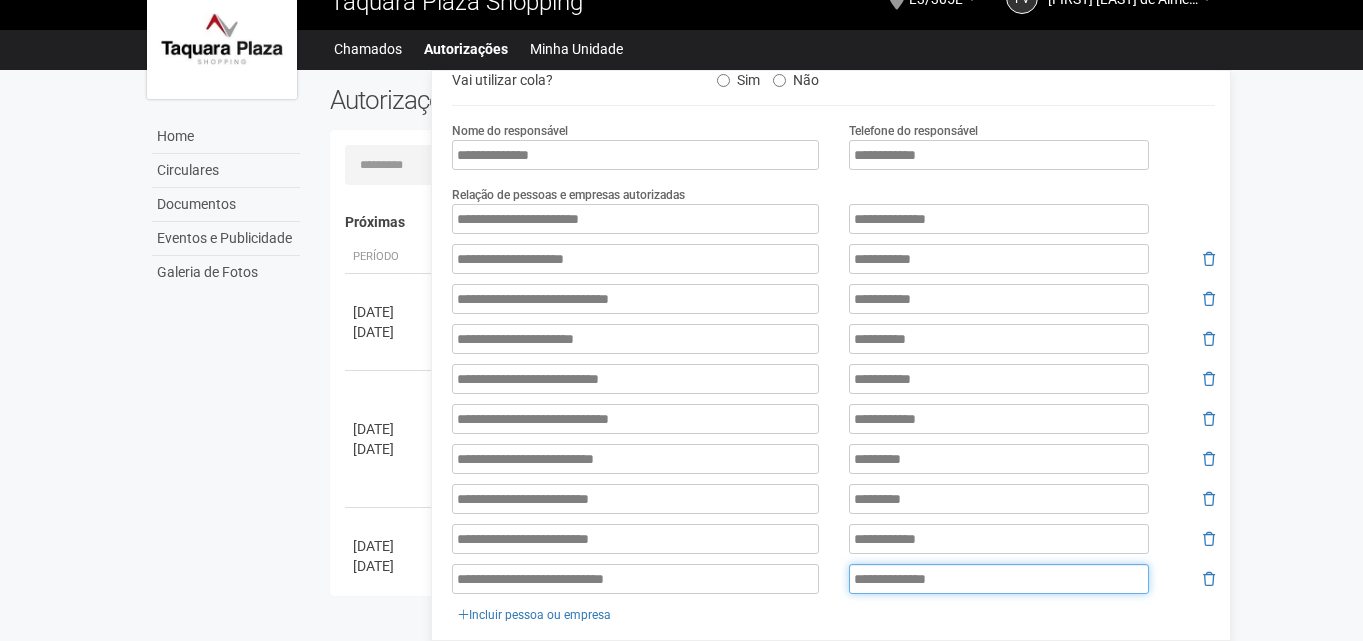 type on "**********" 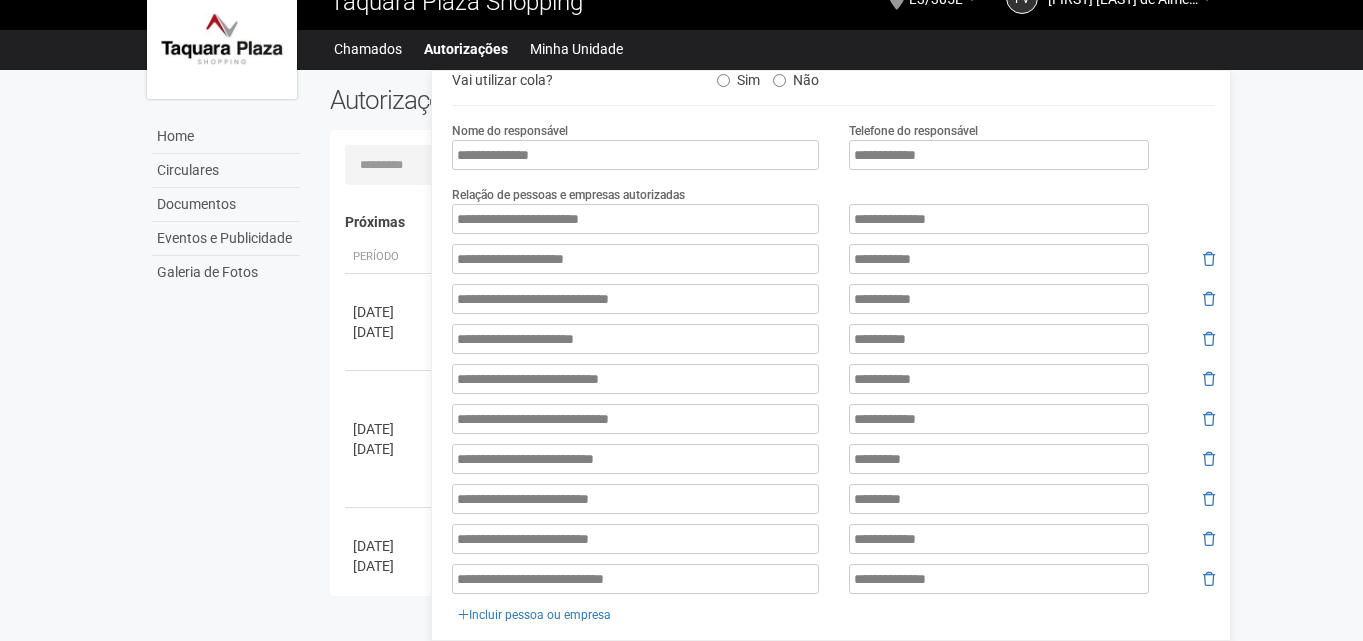 click on "**********" at bounding box center [833, 415] 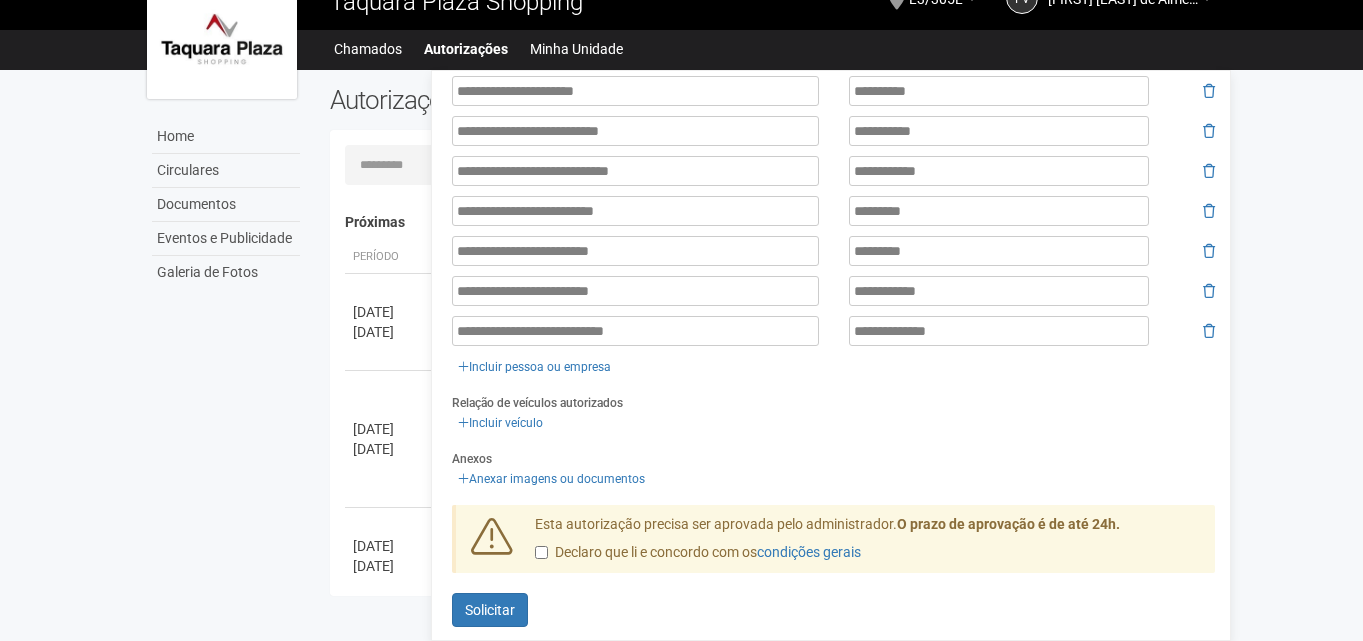 scroll, scrollTop: 621, scrollLeft: 0, axis: vertical 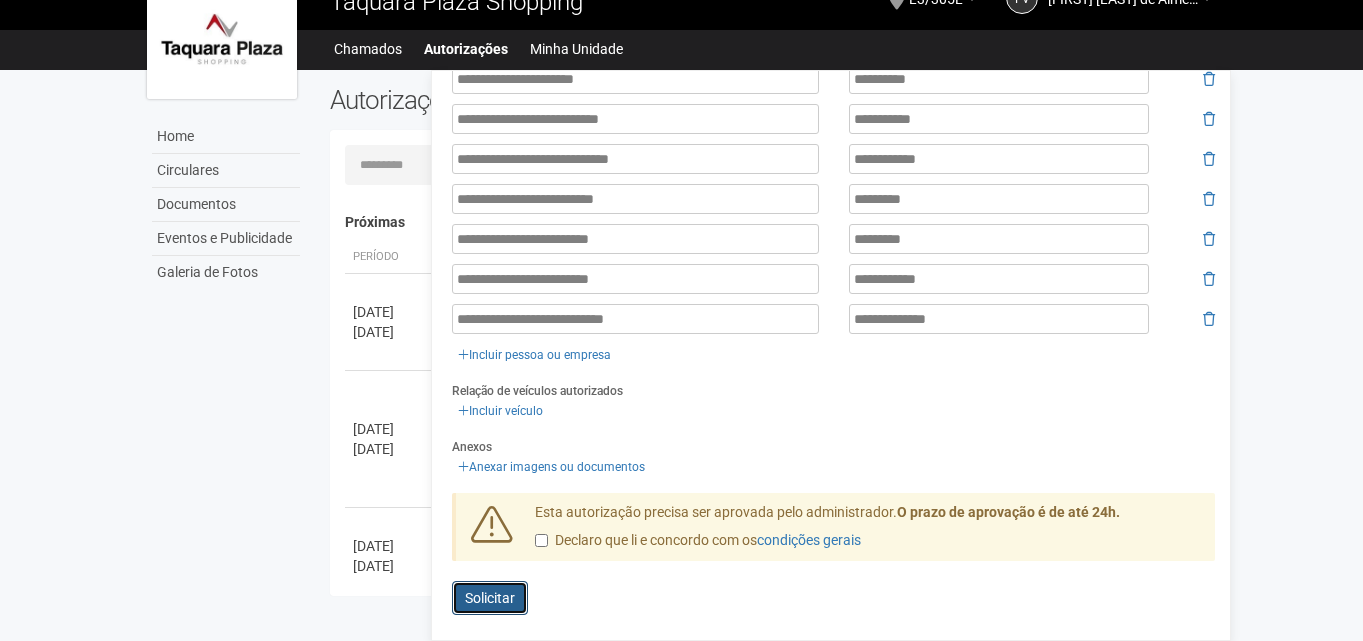 click on "Solicitar" at bounding box center (490, 598) 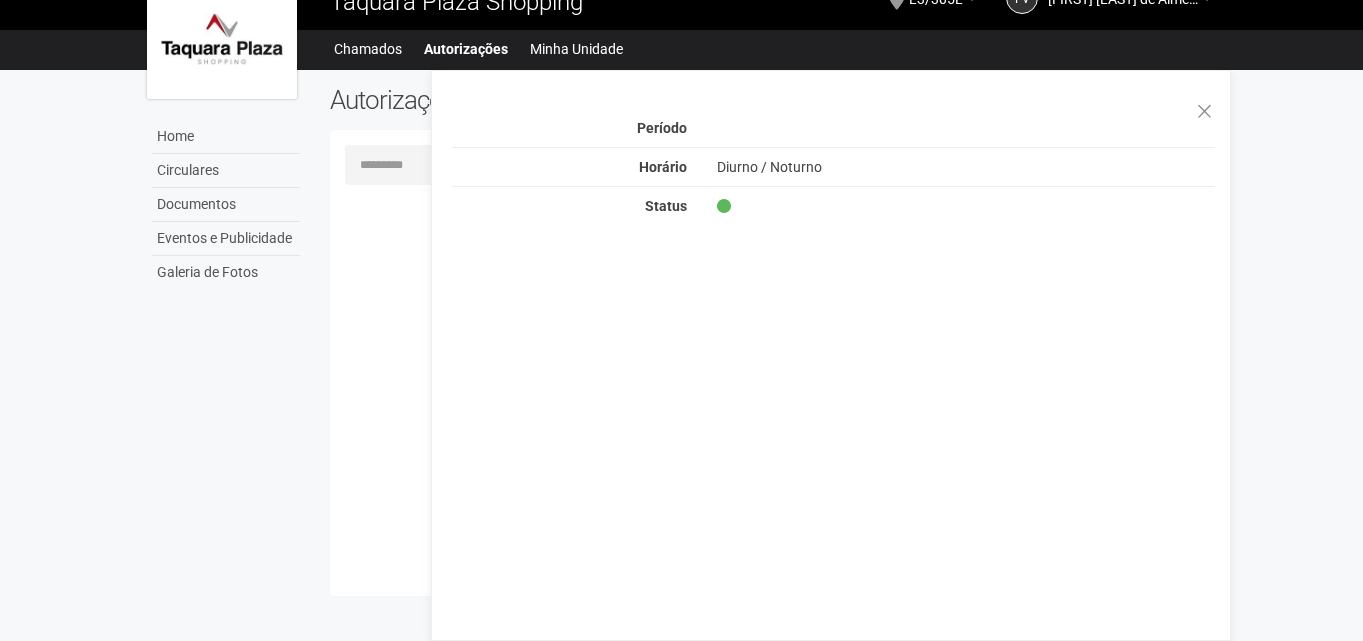 scroll, scrollTop: 0, scrollLeft: 0, axis: both 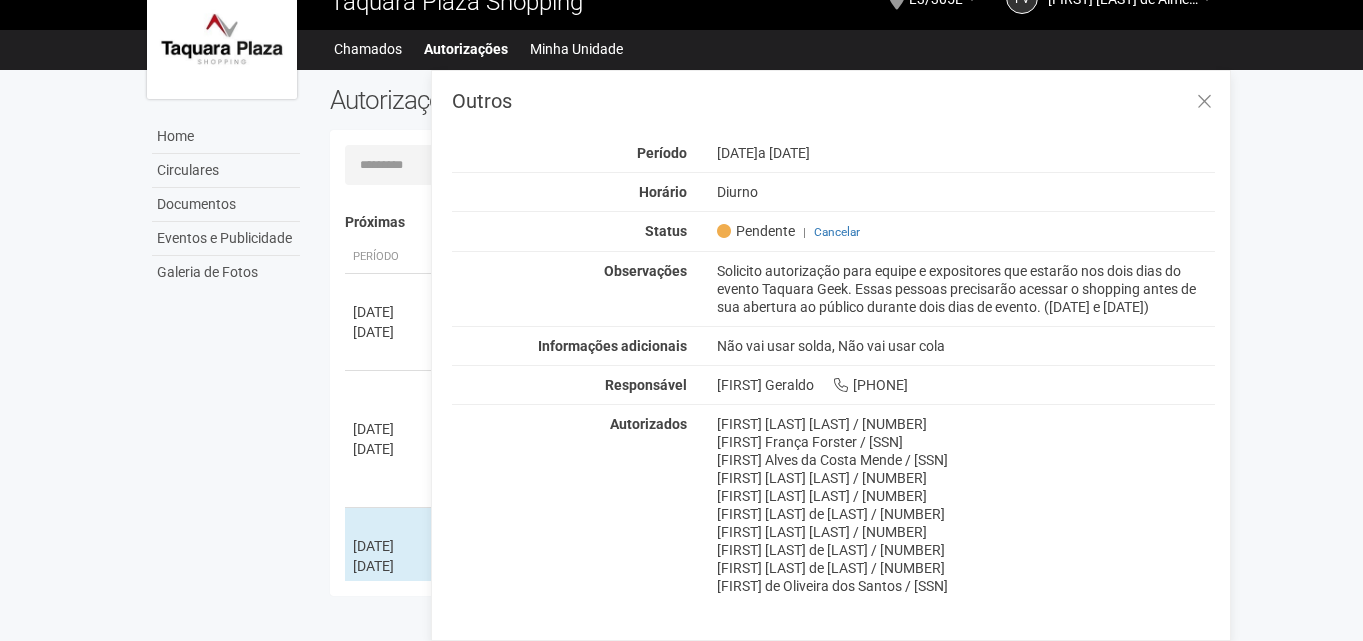 drag, startPoint x: 405, startPoint y: 4, endPoint x: 220, endPoint y: 43, distance: 189.06613 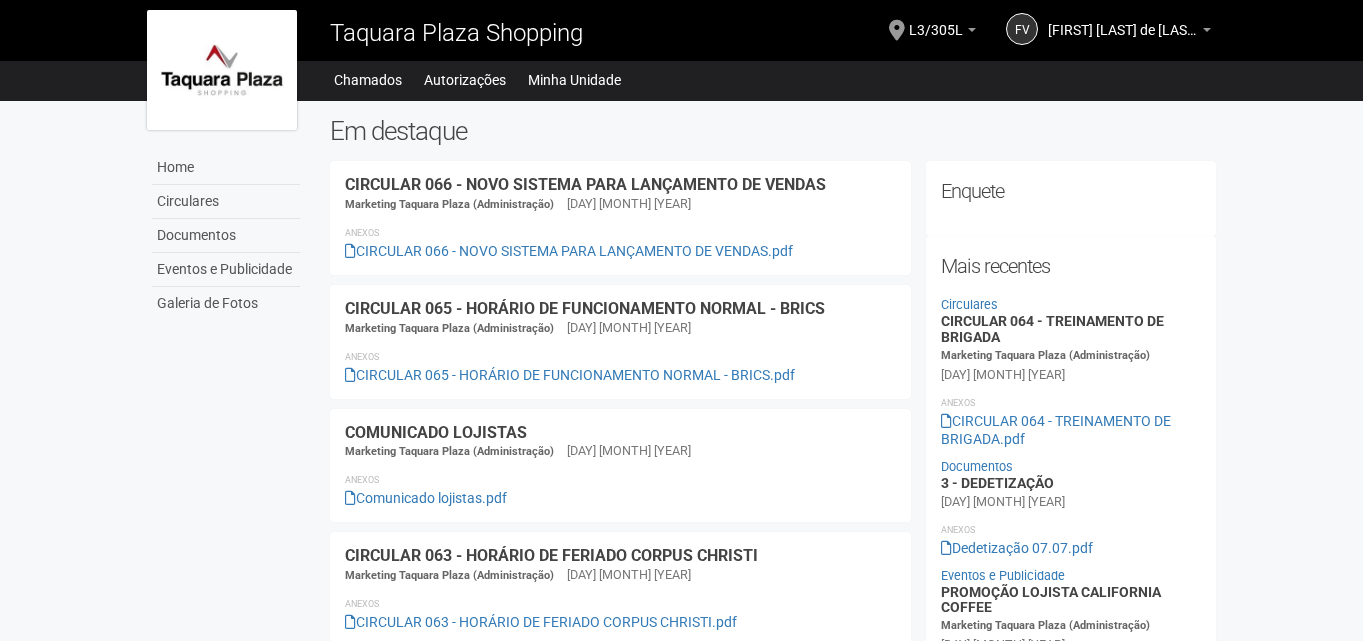 scroll, scrollTop: 0, scrollLeft: 0, axis: both 